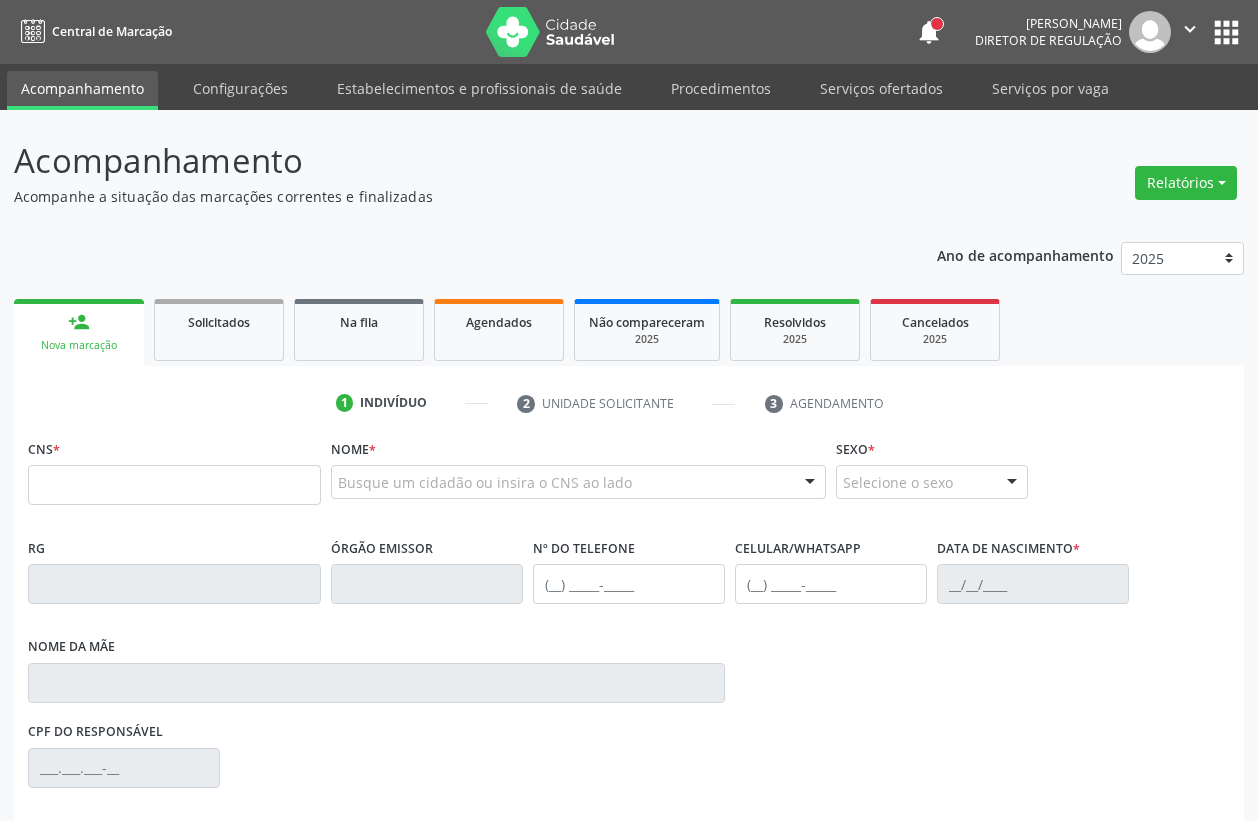 scroll, scrollTop: 0, scrollLeft: 0, axis: both 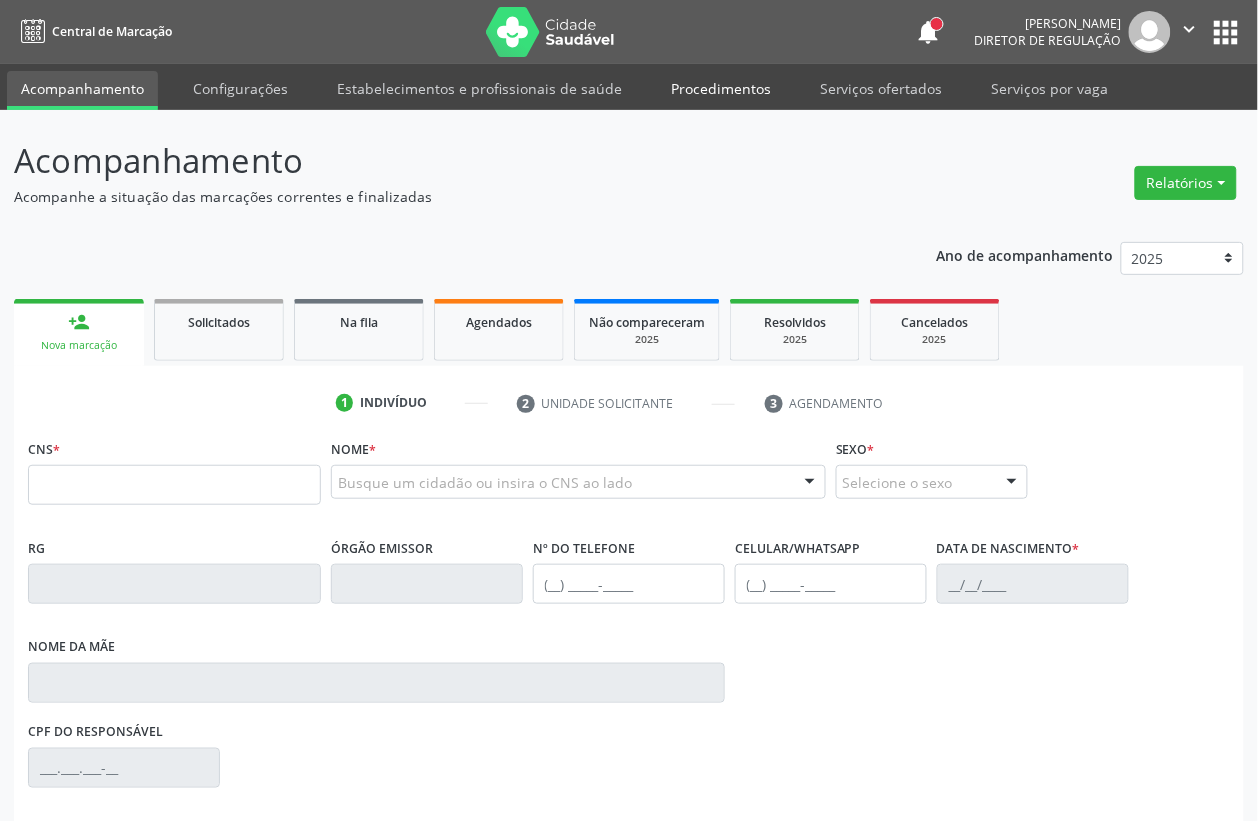 click on "Procedimentos" at bounding box center [721, 88] 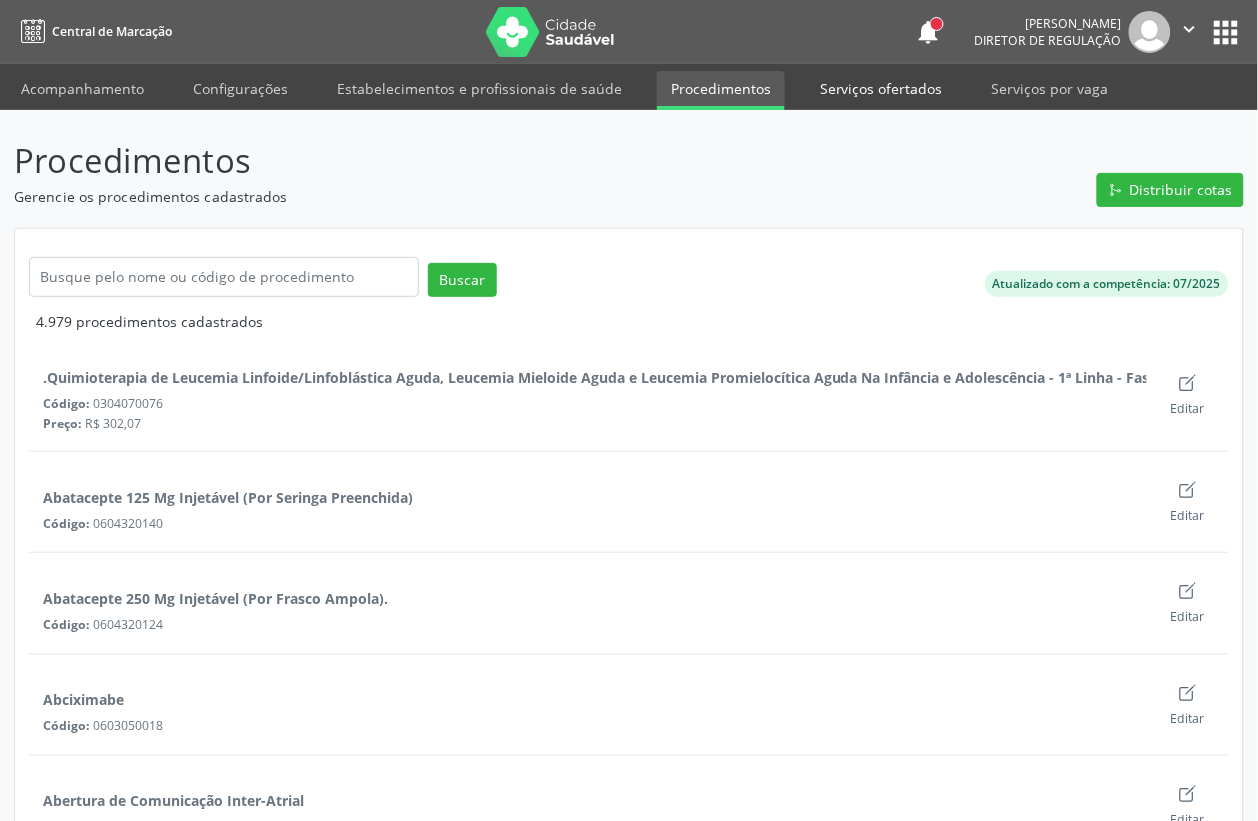 click on "Serviços ofertados" at bounding box center [881, 88] 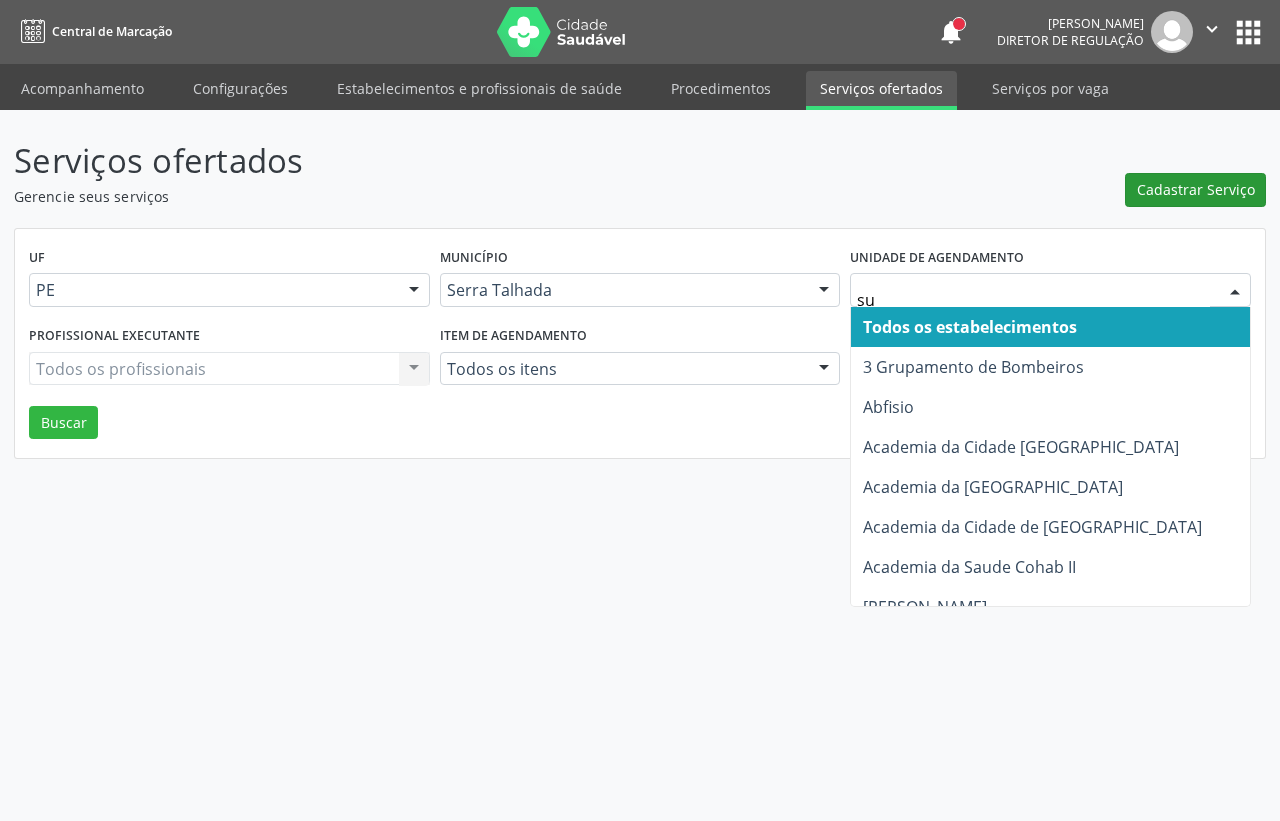 type on "sus" 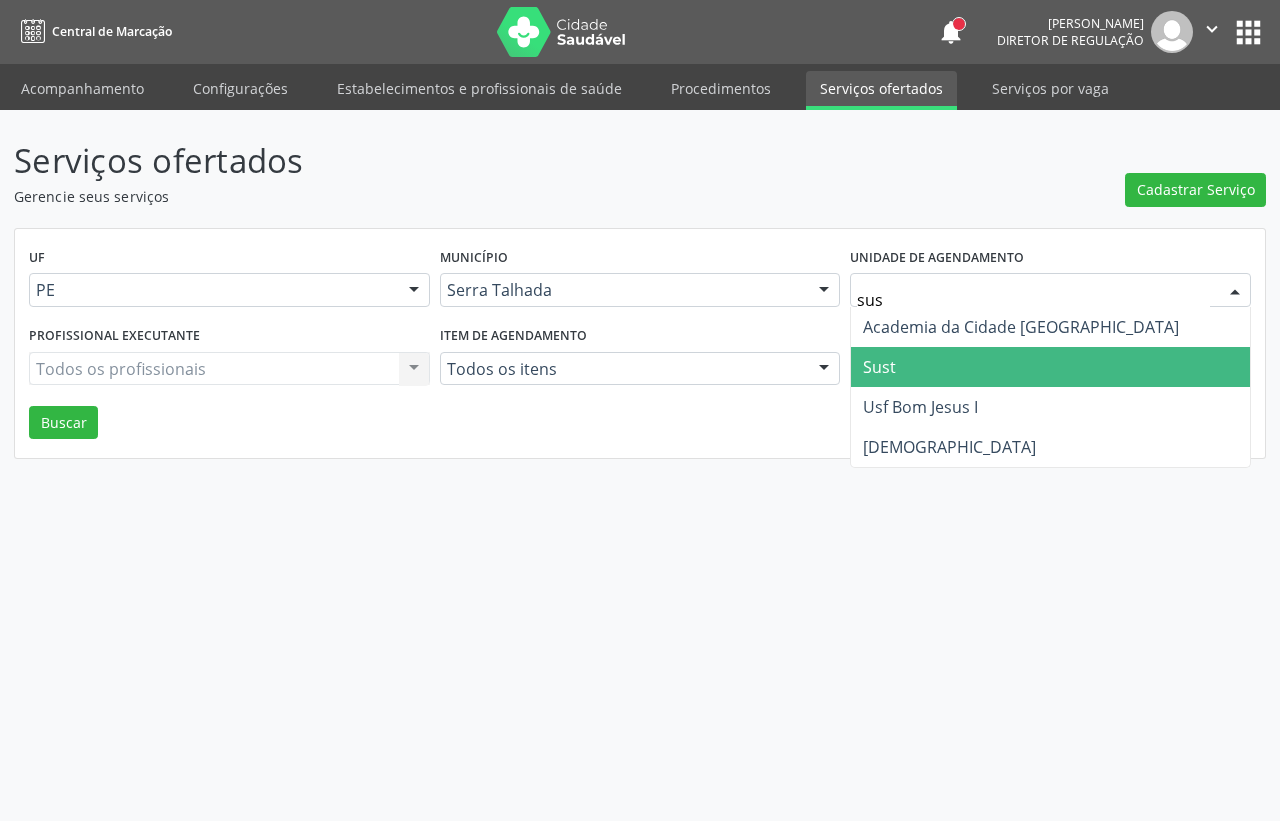 click on "Sust" at bounding box center (1050, 367) 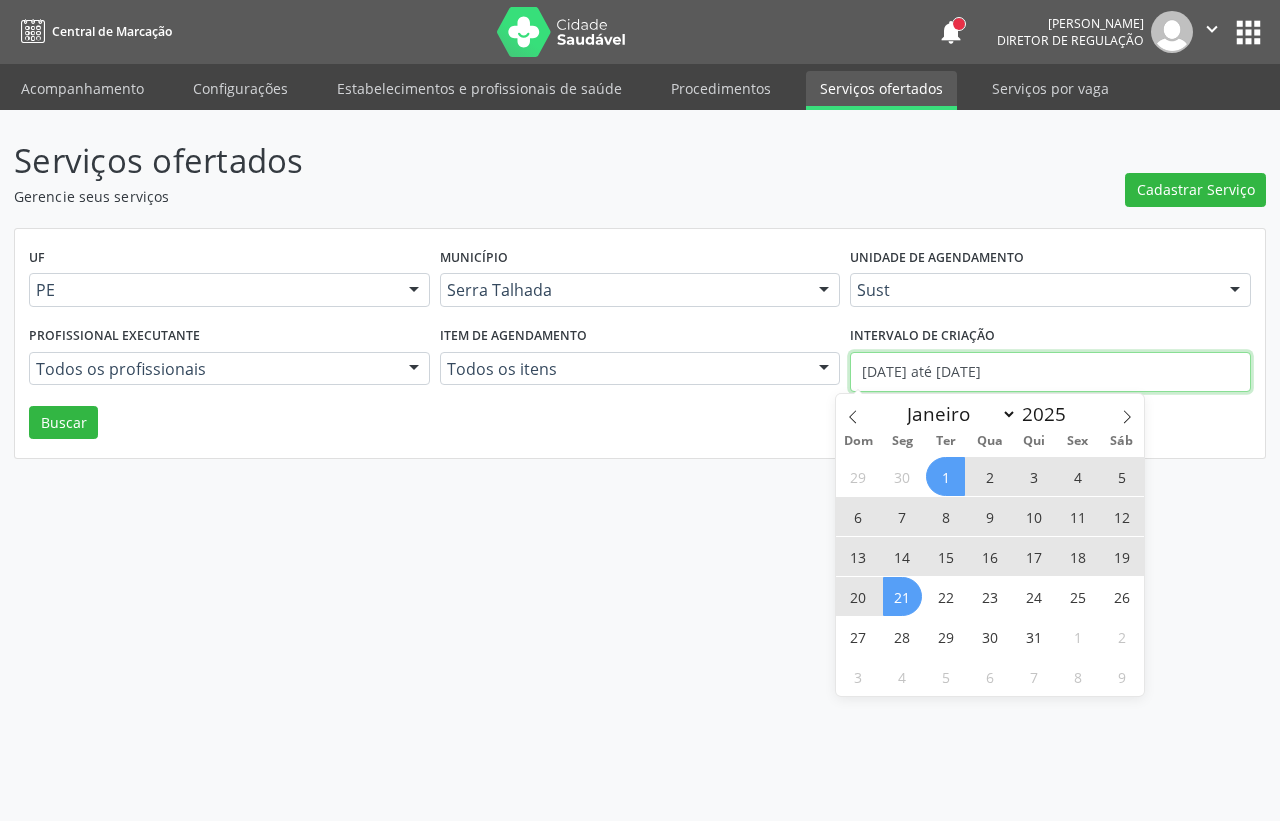 click on "01/07/2025 até 21/07/2025" at bounding box center (1050, 372) 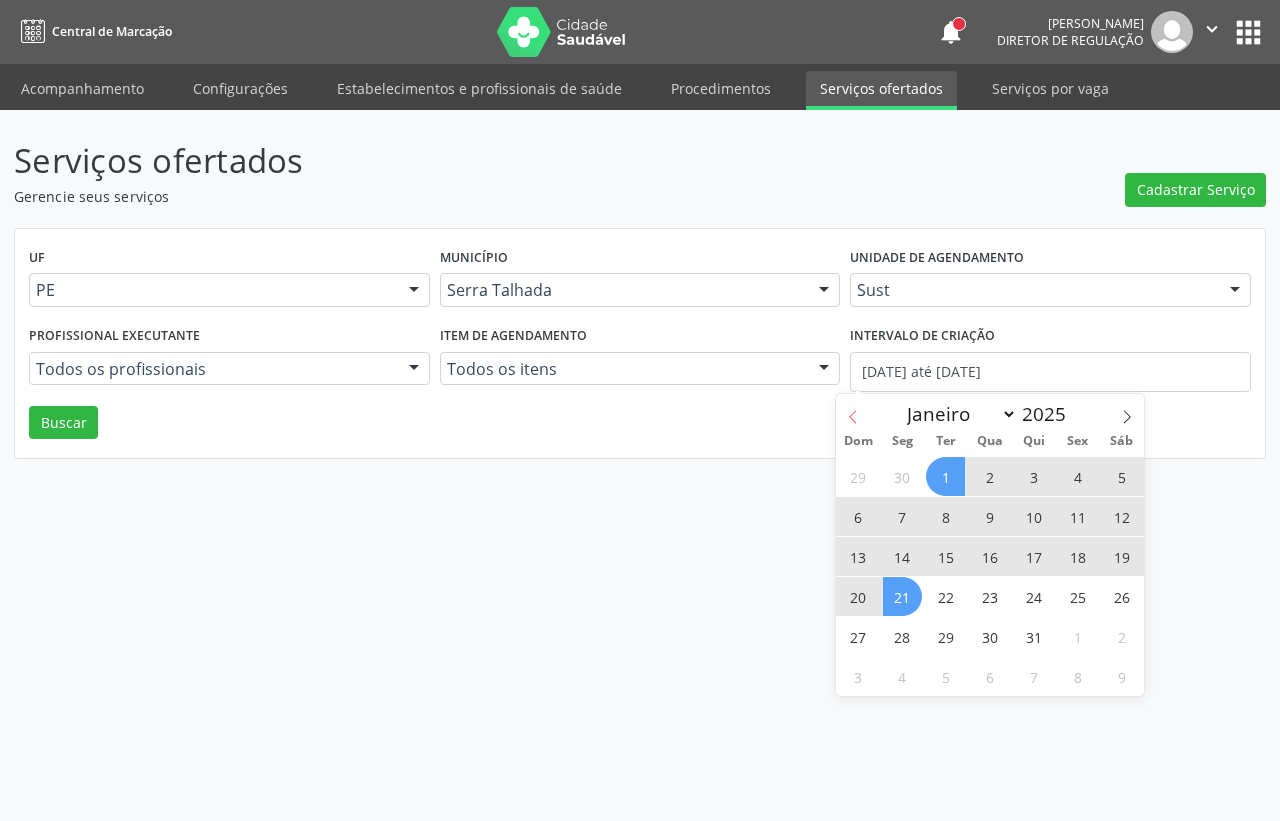 click at bounding box center (853, 411) 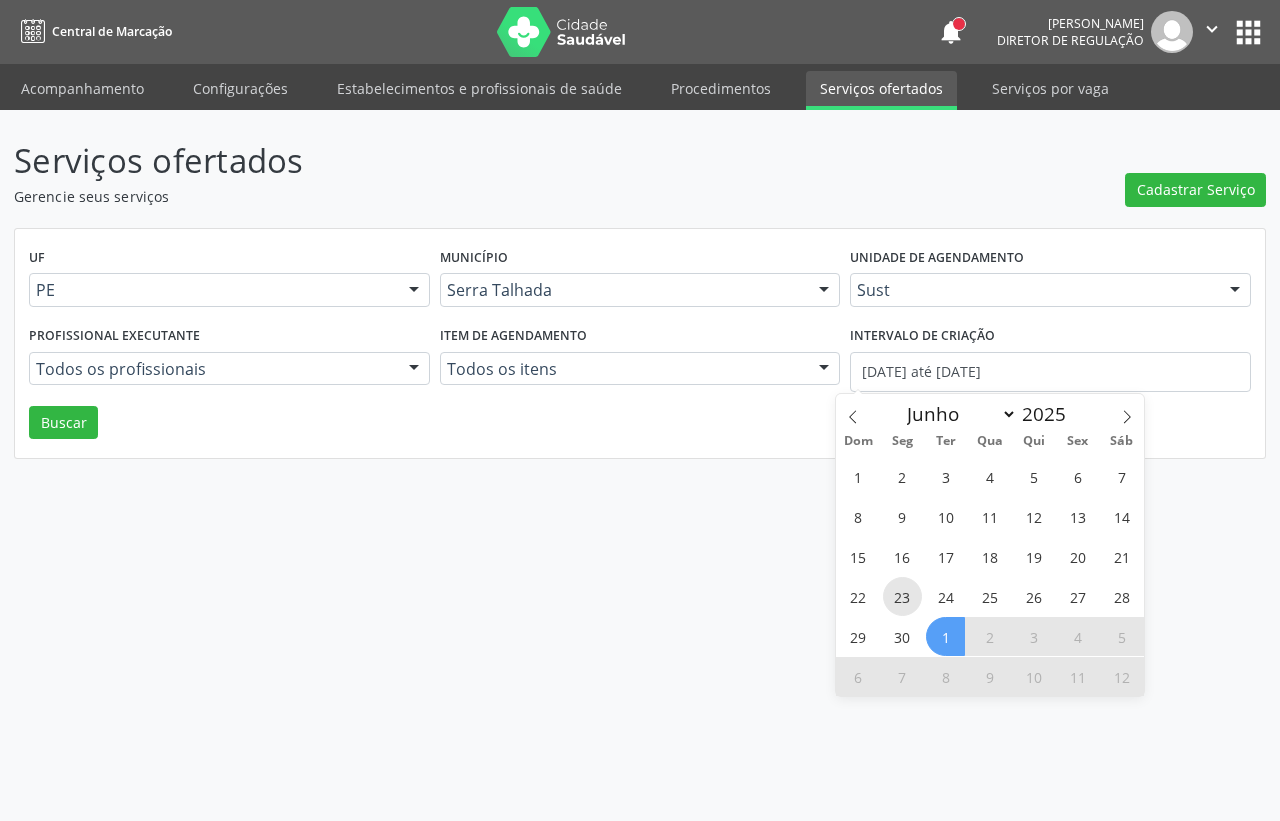 click on "23" at bounding box center [902, 596] 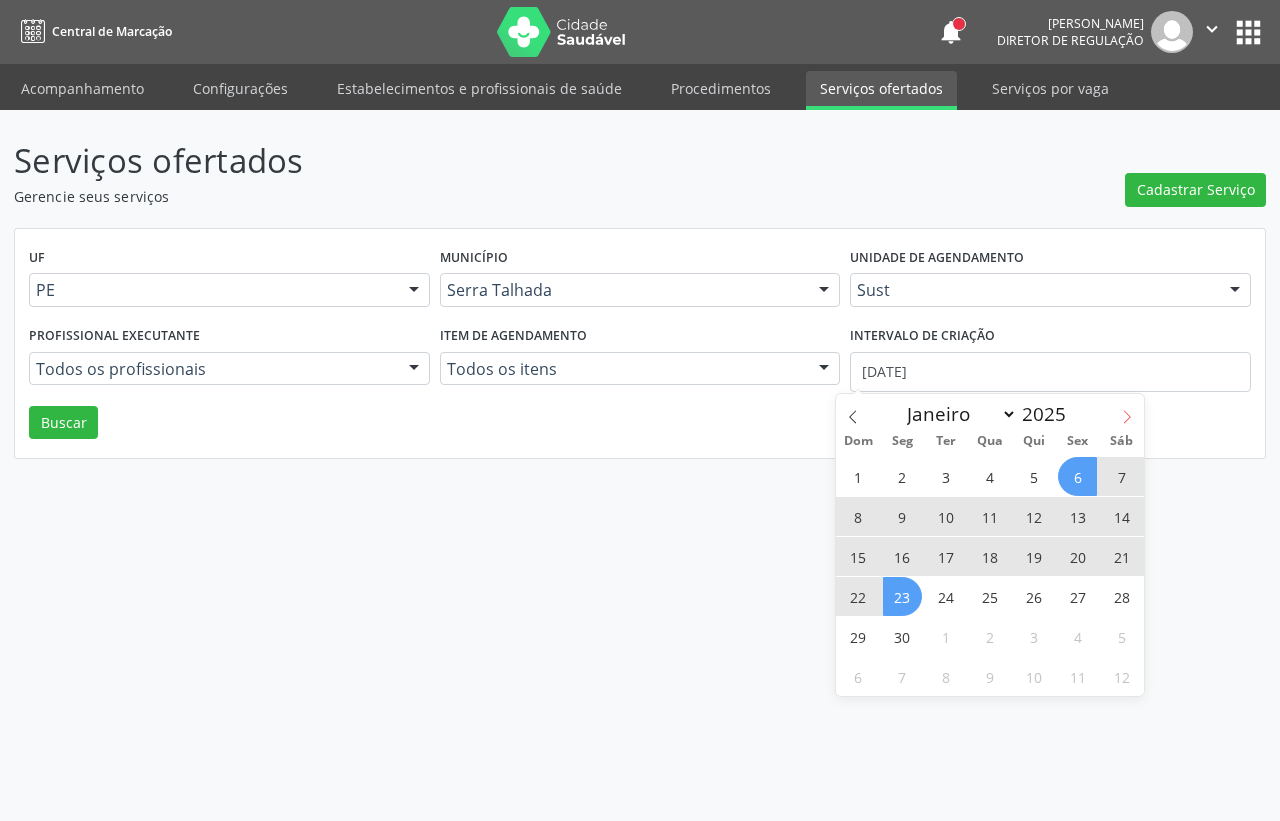 click 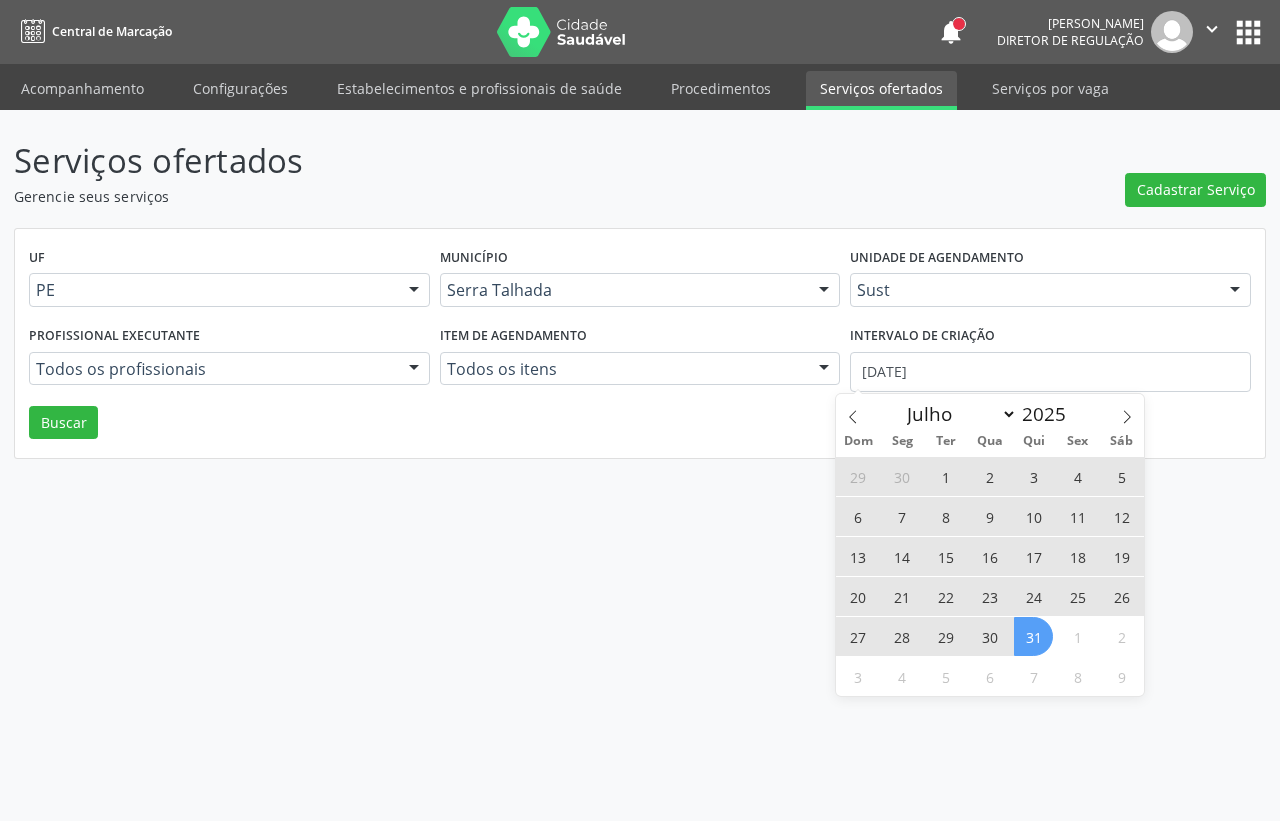 click on "31" at bounding box center [1033, 636] 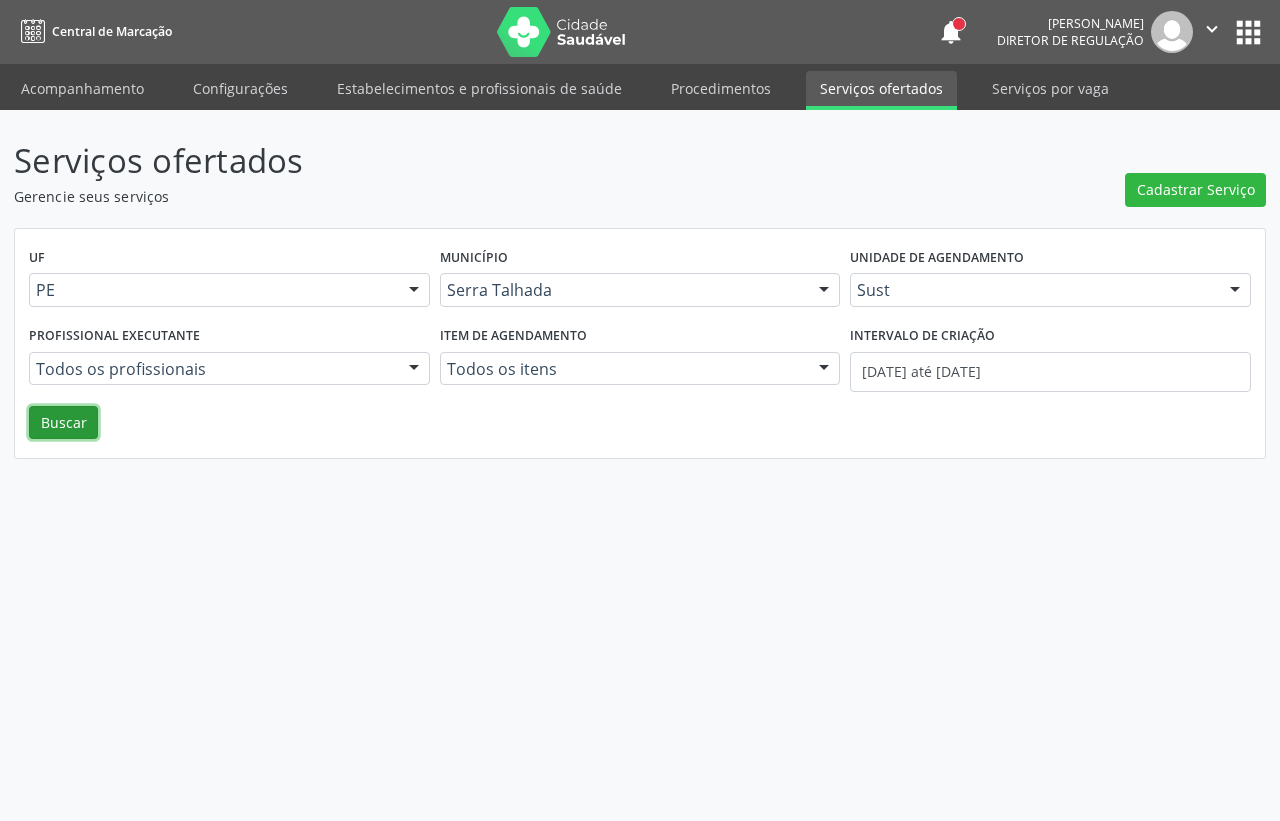 click on "Buscar" at bounding box center (63, 423) 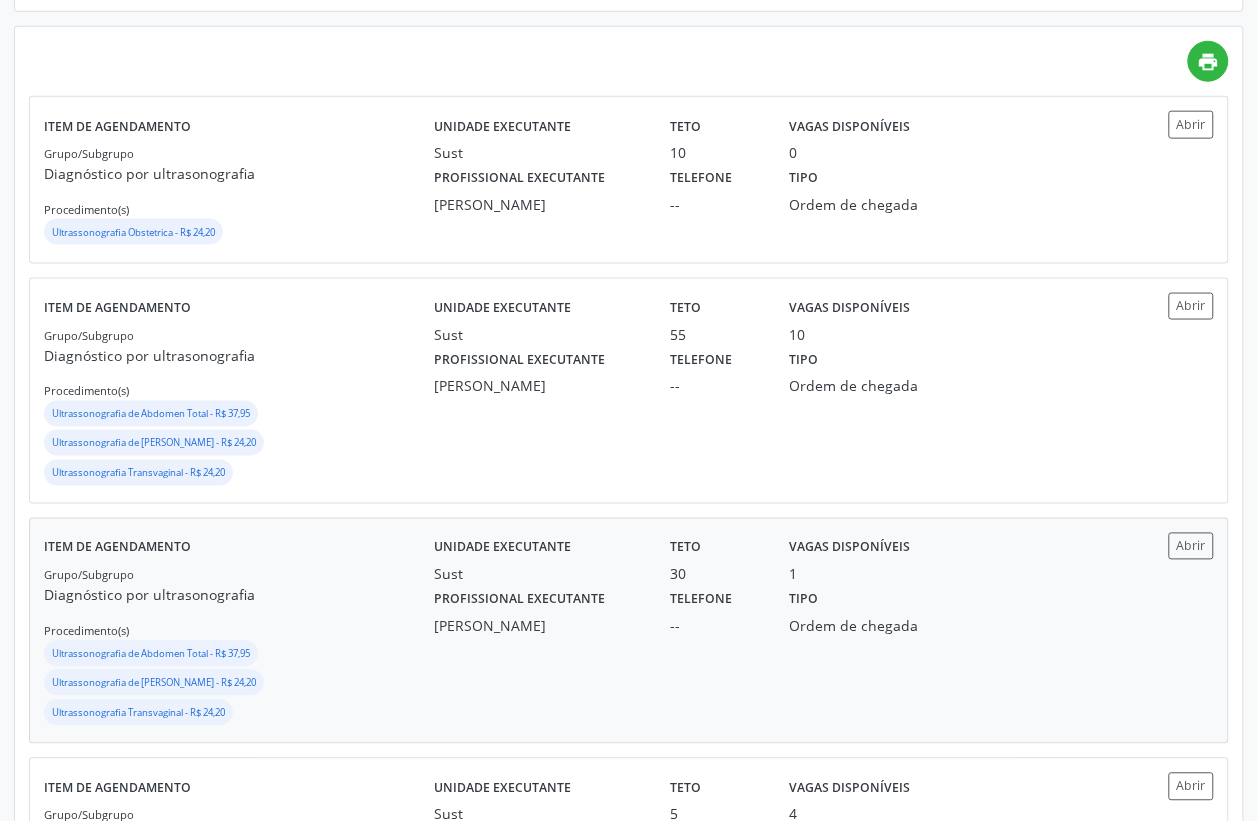 scroll, scrollTop: 500, scrollLeft: 0, axis: vertical 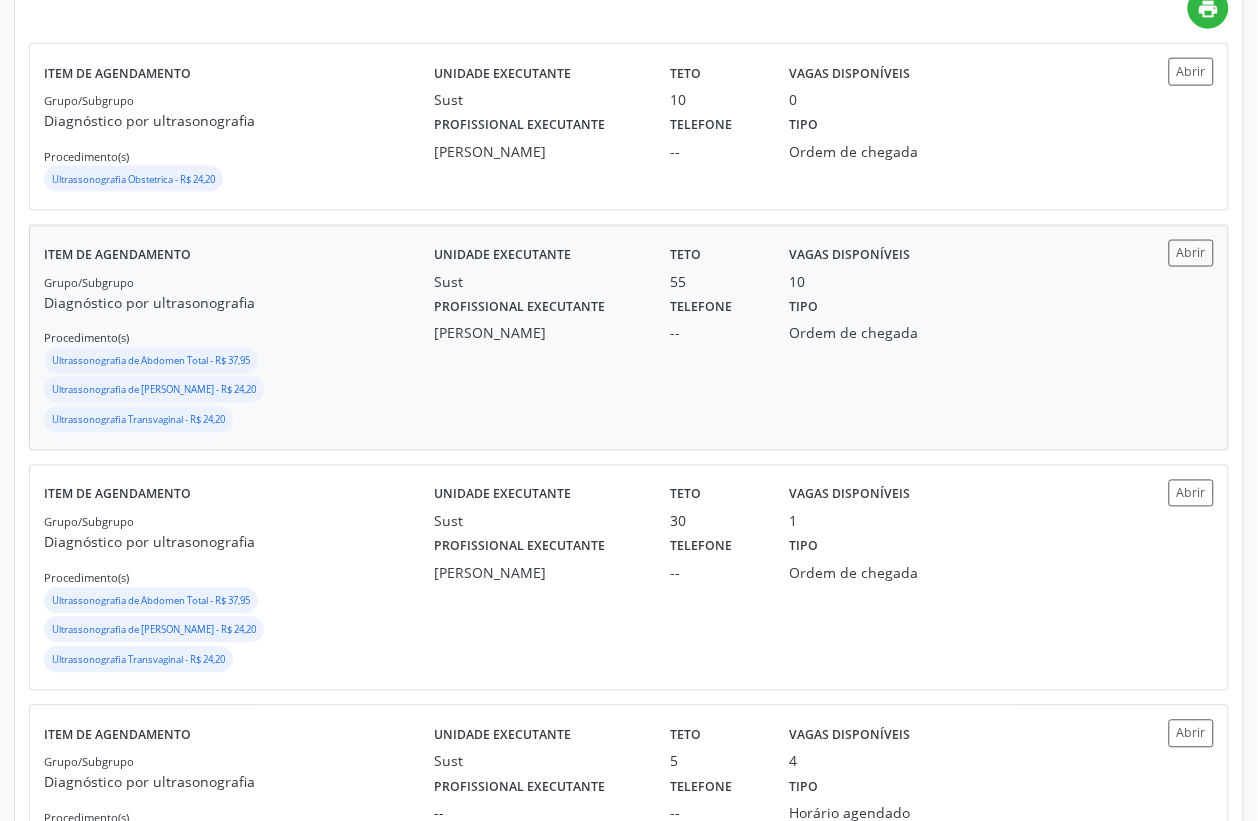click on "Grupo/Subgrupo   Diagnóstico por ultrasonografia   Procedimento(s)     Ultrassonografia de Abdomen Total - R$ 37,95 Ultrassonografia de Aparelho Urinário - R$ 24,20 Ultrassonografia Transvaginal - R$ 24,20" at bounding box center [239, 354] 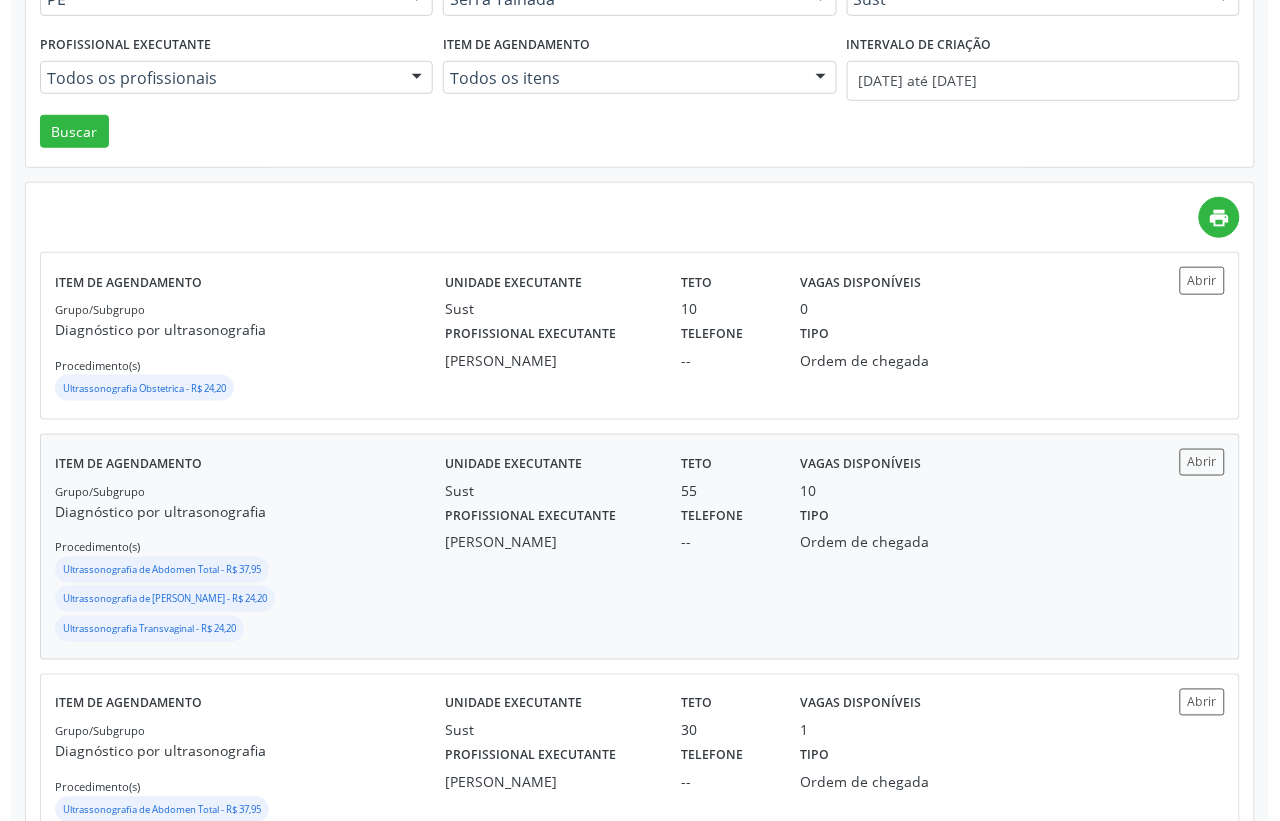 scroll, scrollTop: 0, scrollLeft: 0, axis: both 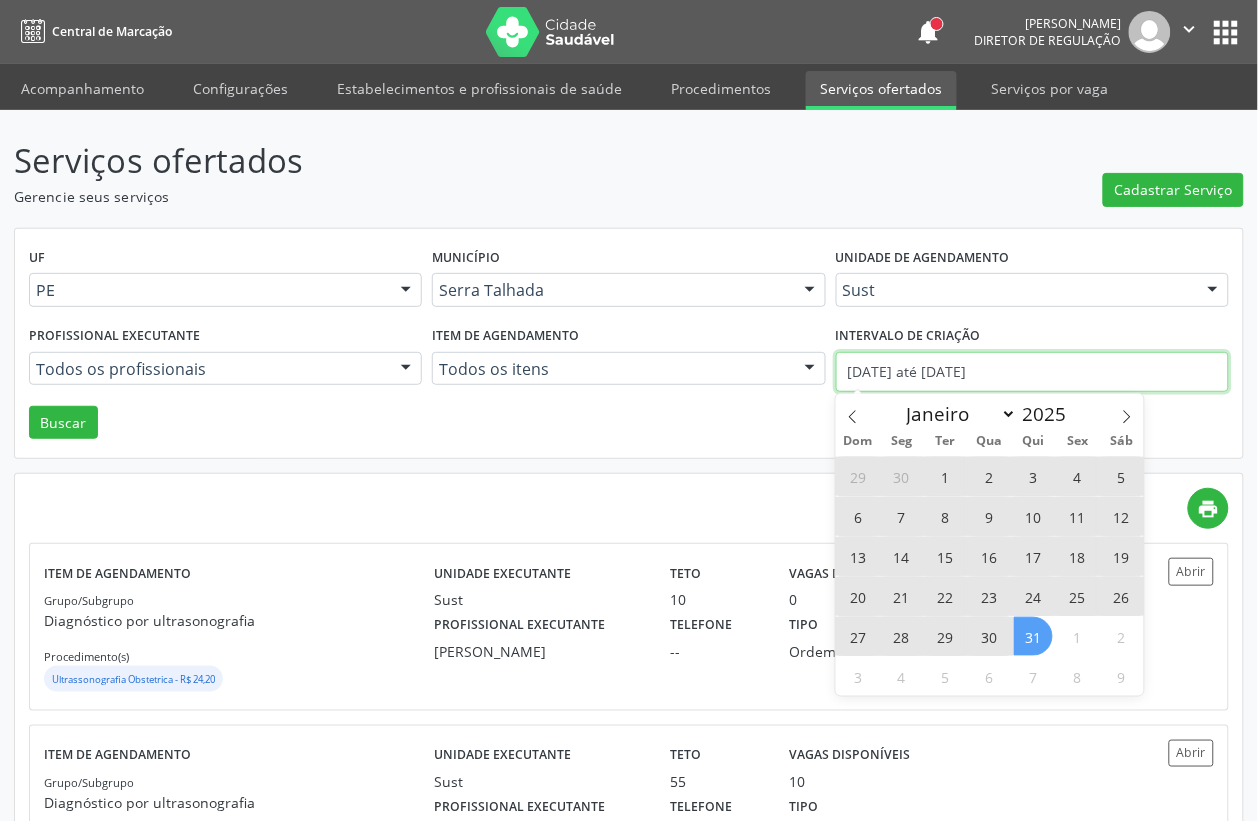 click on "23/06/2025 até 31/07/2025" at bounding box center [1032, 372] 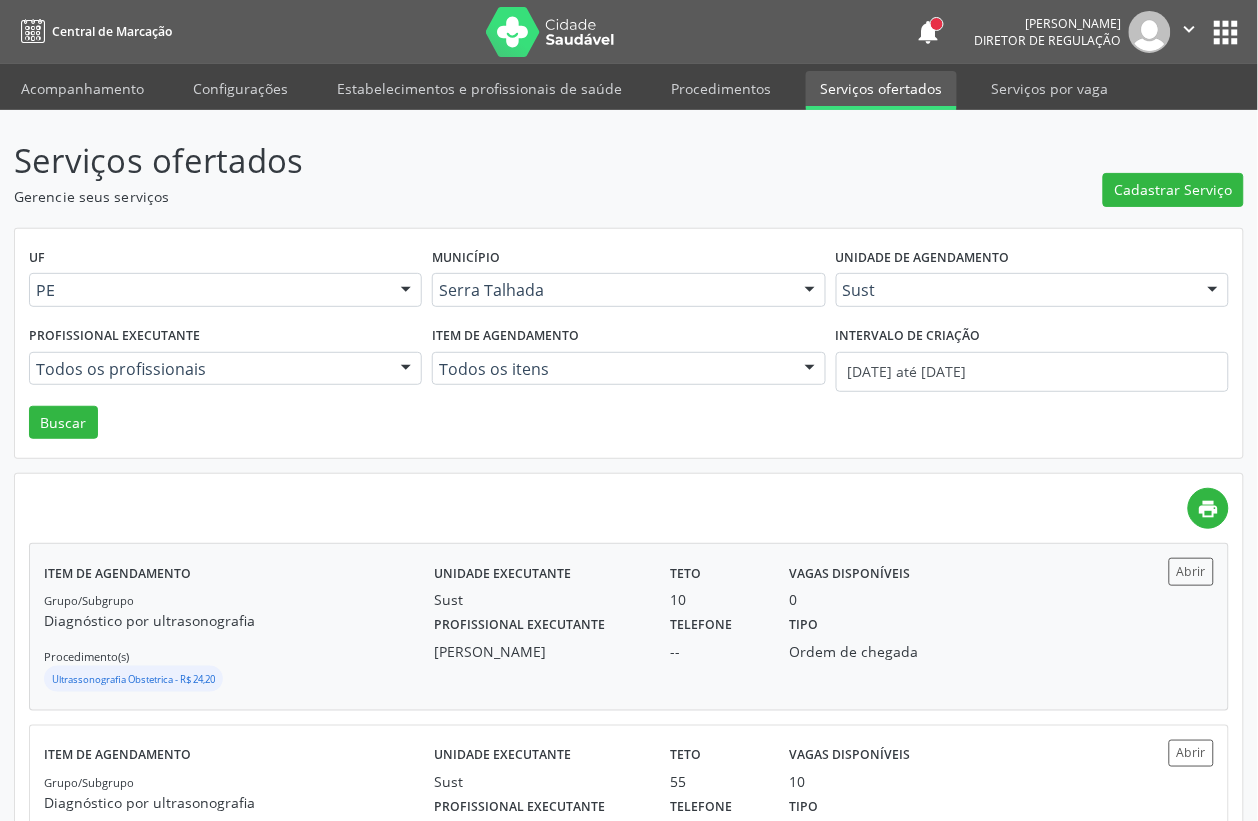 click on "Grupo/Subgrupo   Diagnóstico por ultrasonografia   Procedimento(s)     Ultrassonografia Obstetrica - R$ 24,20" at bounding box center [239, 642] 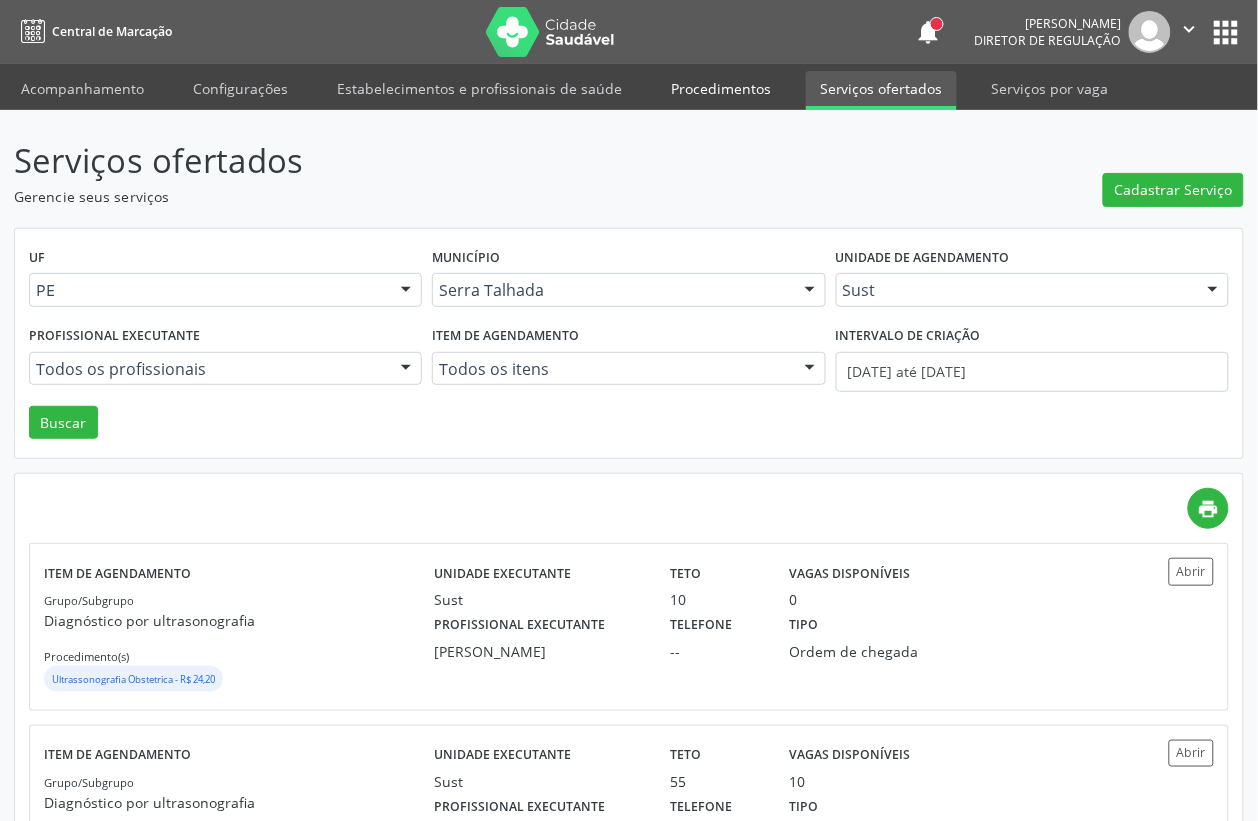 click on "Procedimentos" at bounding box center [721, 88] 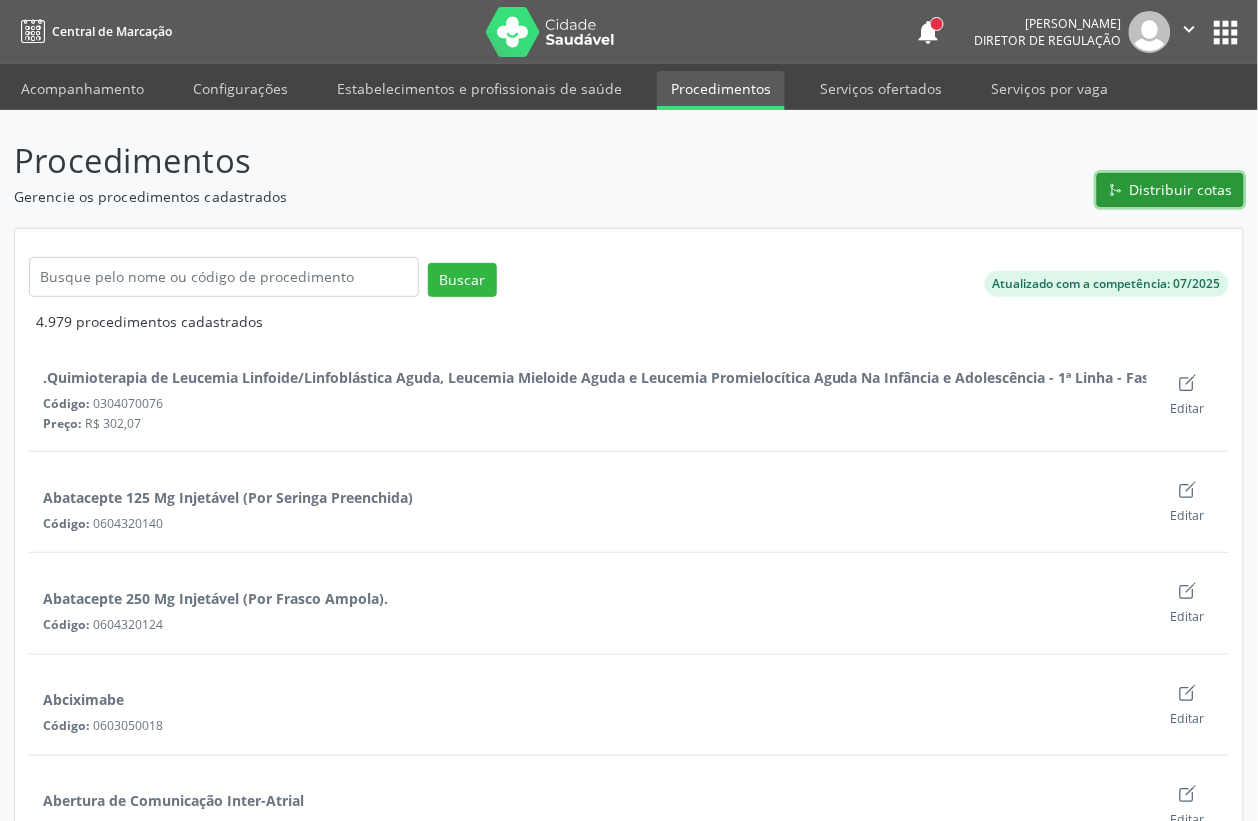 click on "Distribuir cotas" at bounding box center (1181, 189) 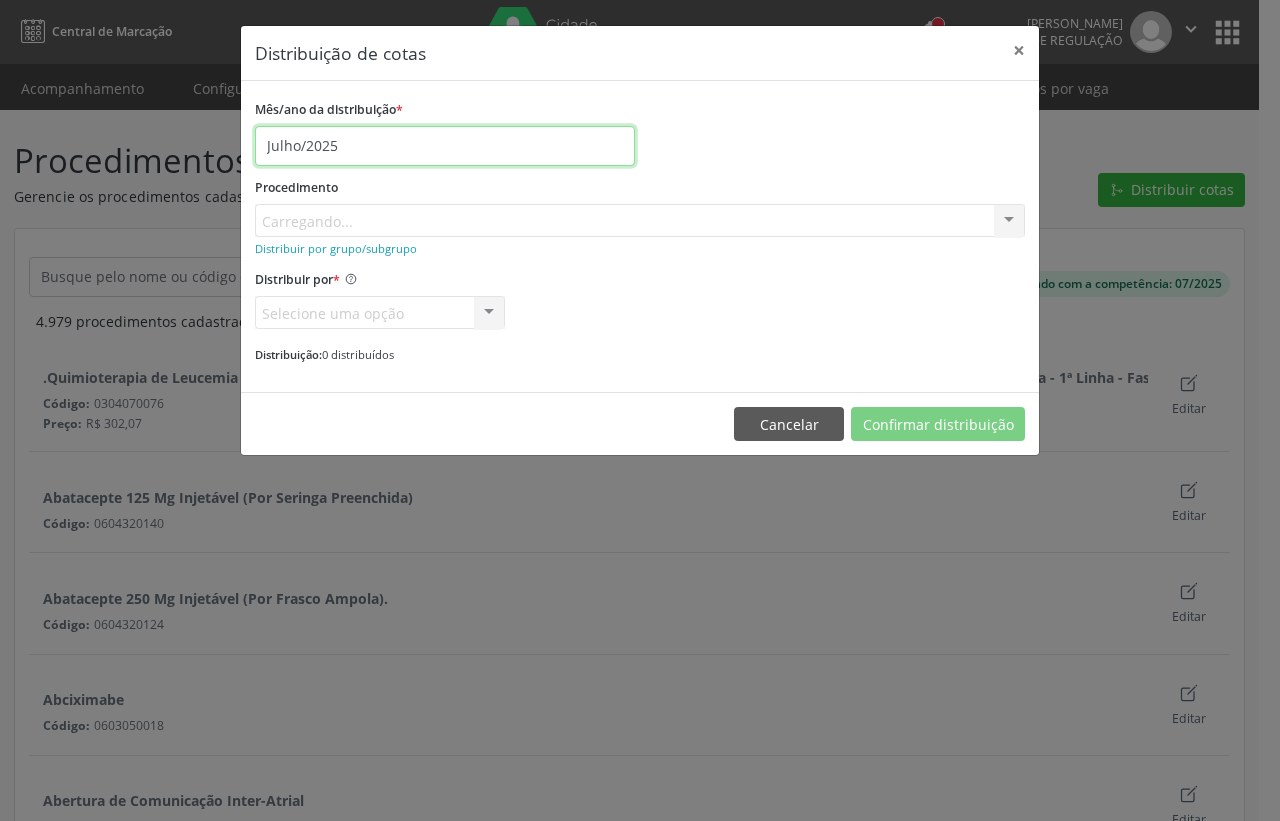 click on "Julho/2025" at bounding box center [445, 146] 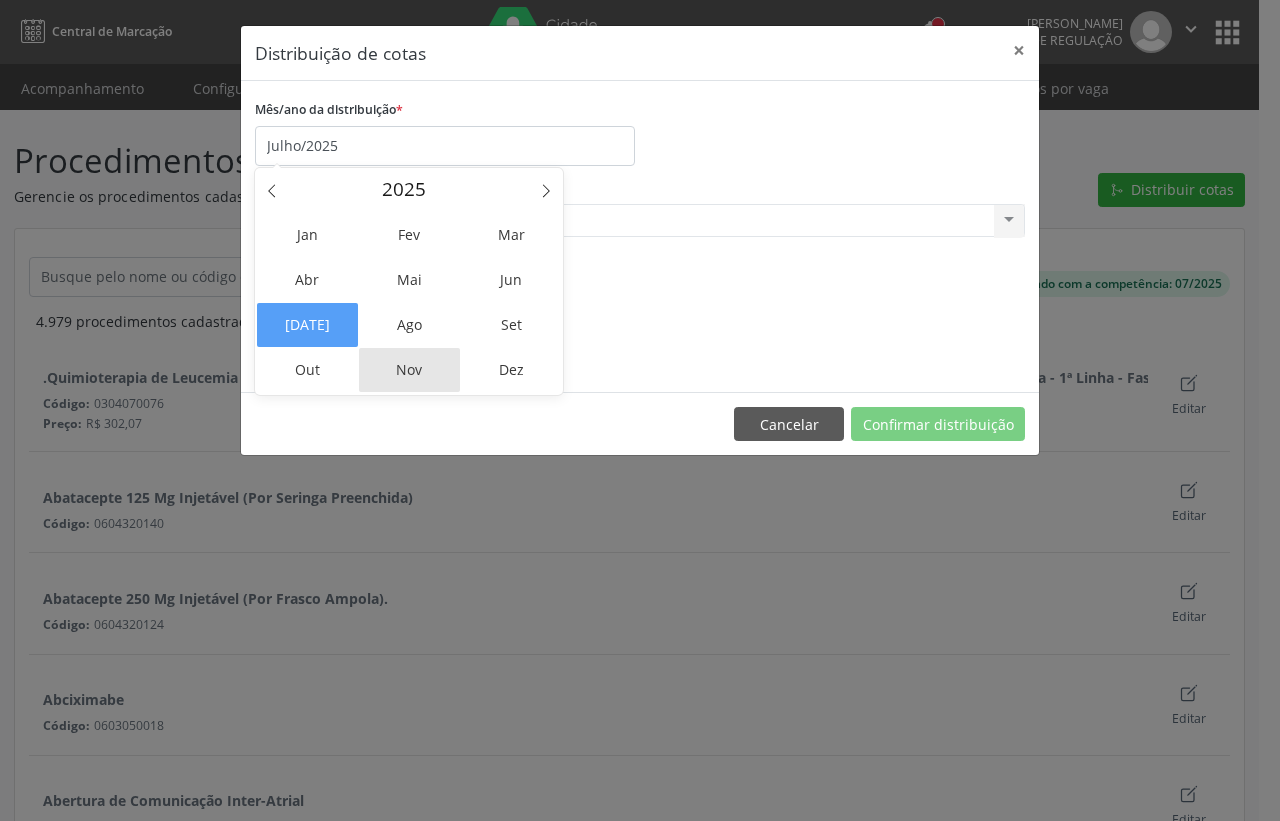 click on "Nov" at bounding box center (409, 370) 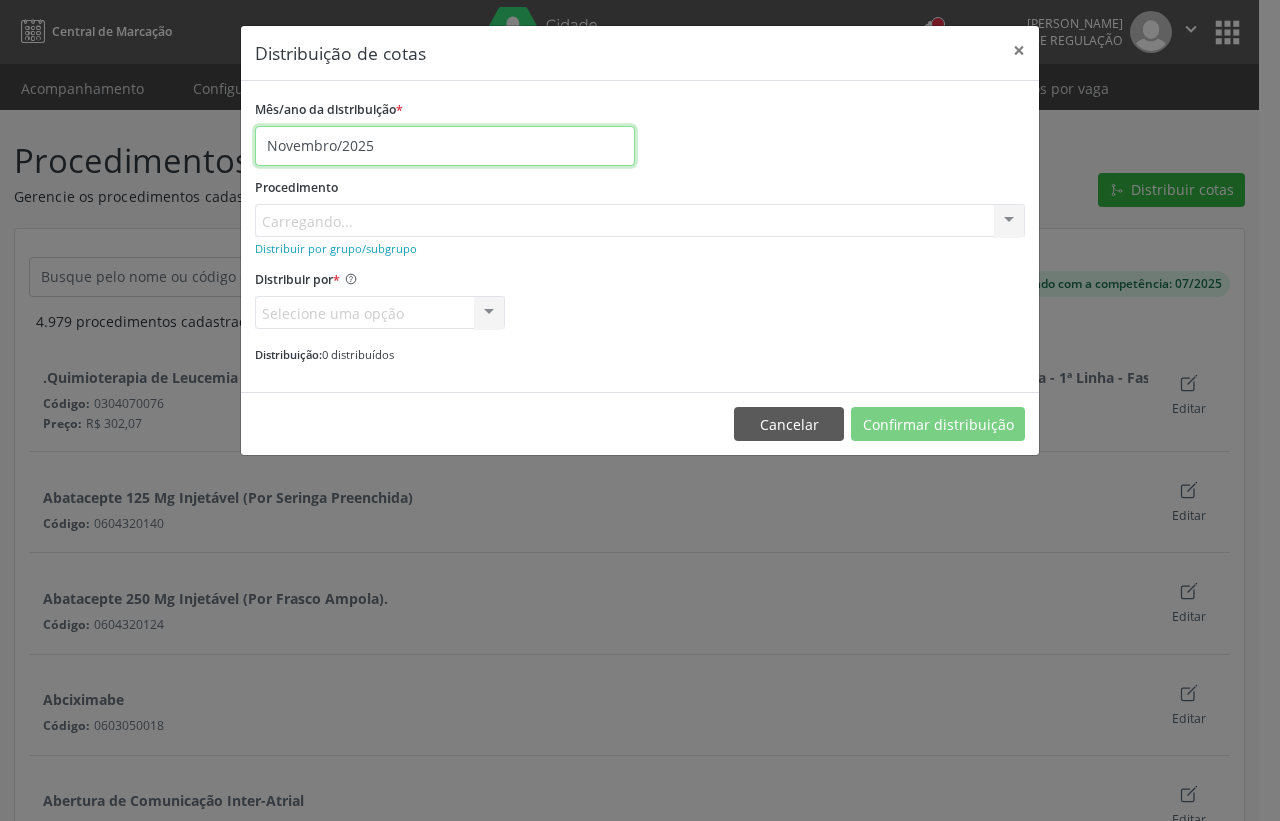 click on "Novembro/2025" at bounding box center (445, 146) 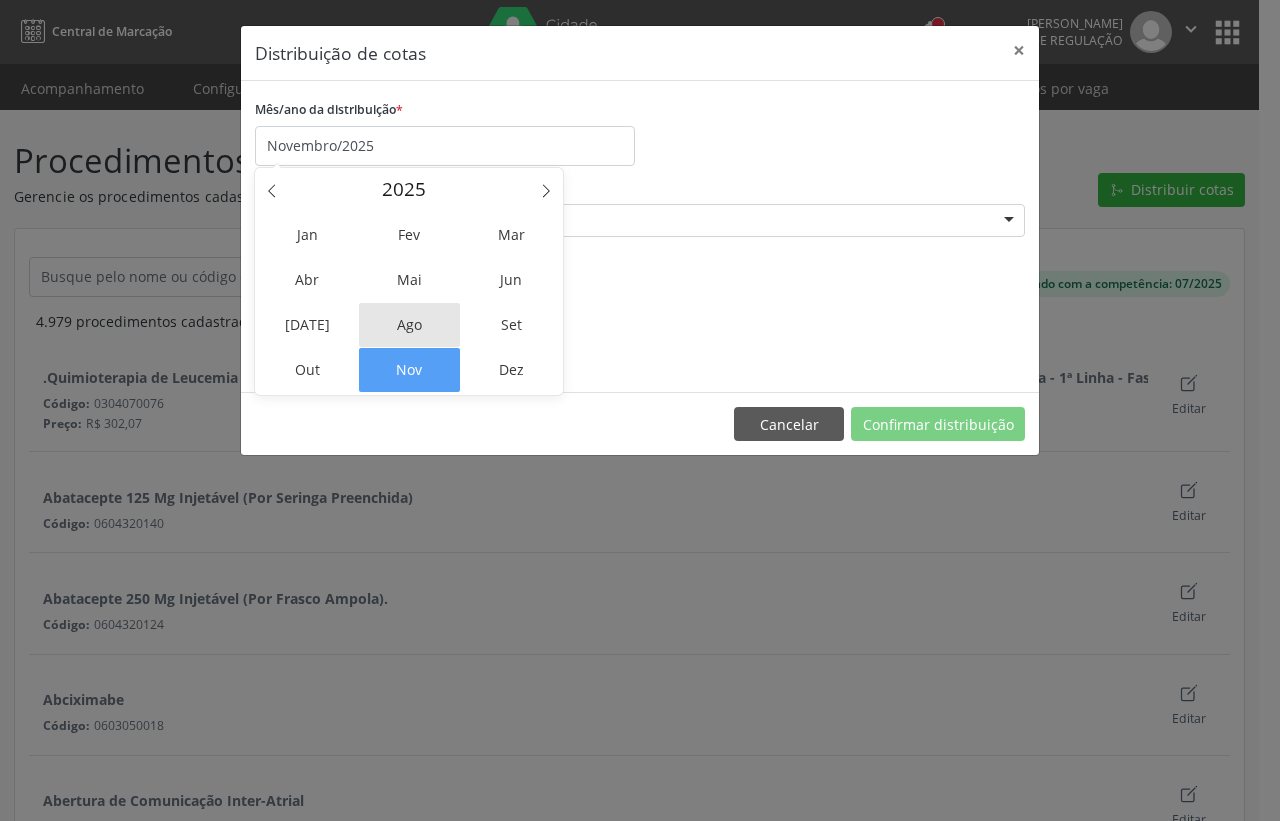 click on "Ago" at bounding box center [409, 325] 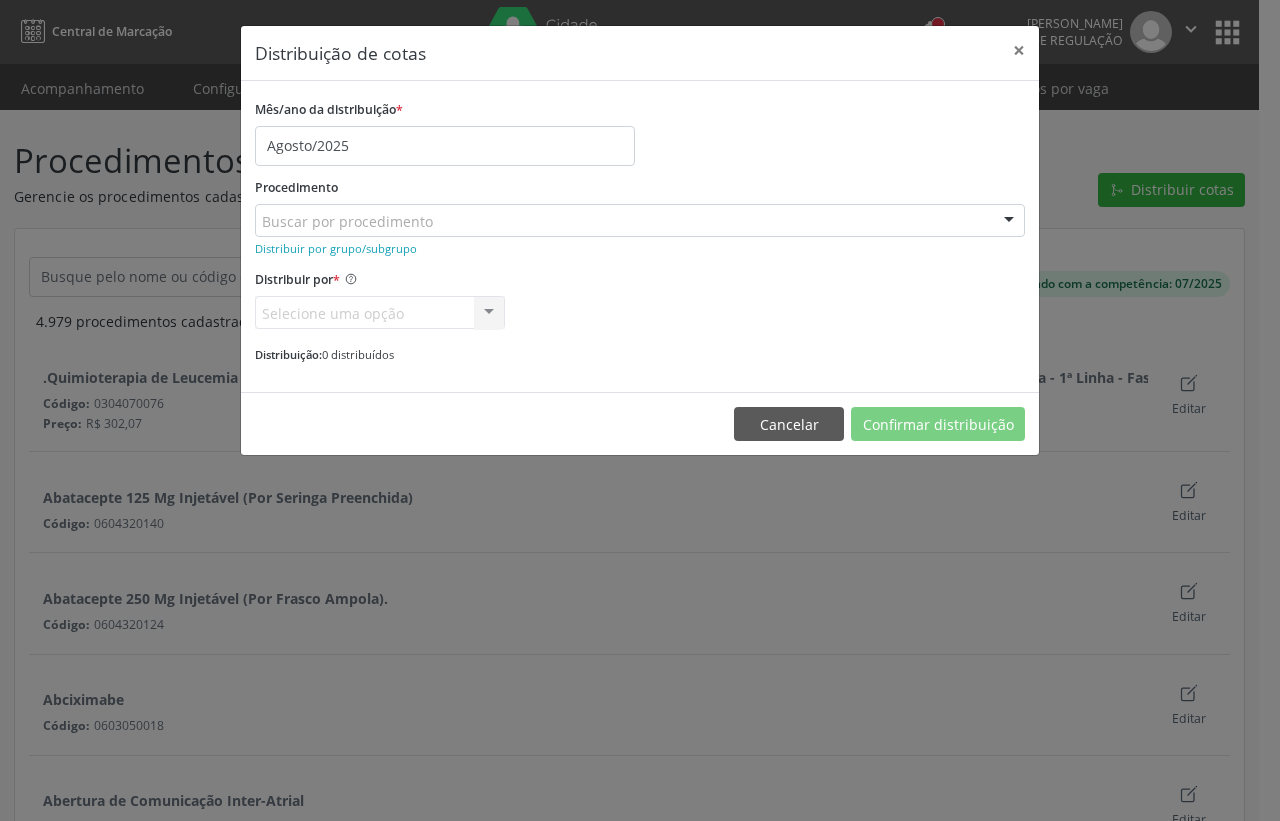 click at bounding box center (262, 231) 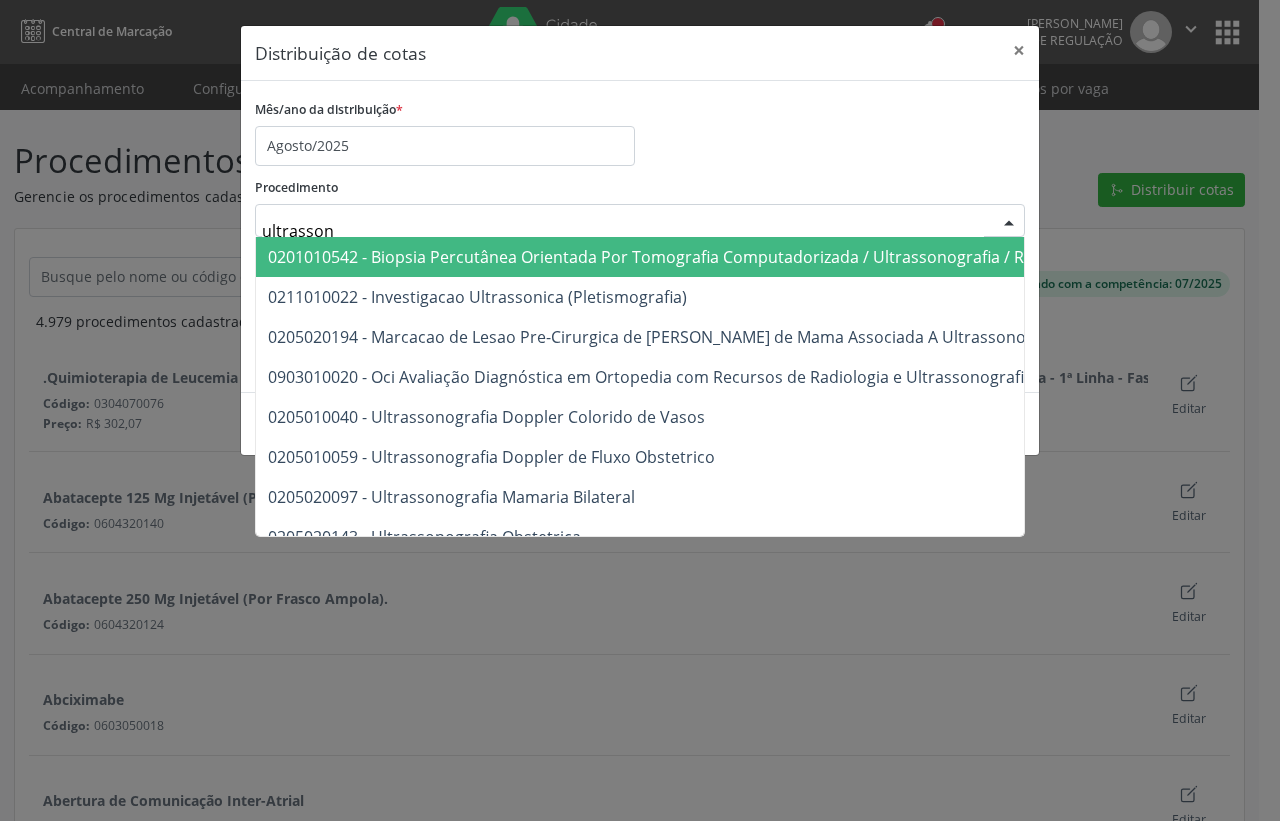 type on "ultrassono" 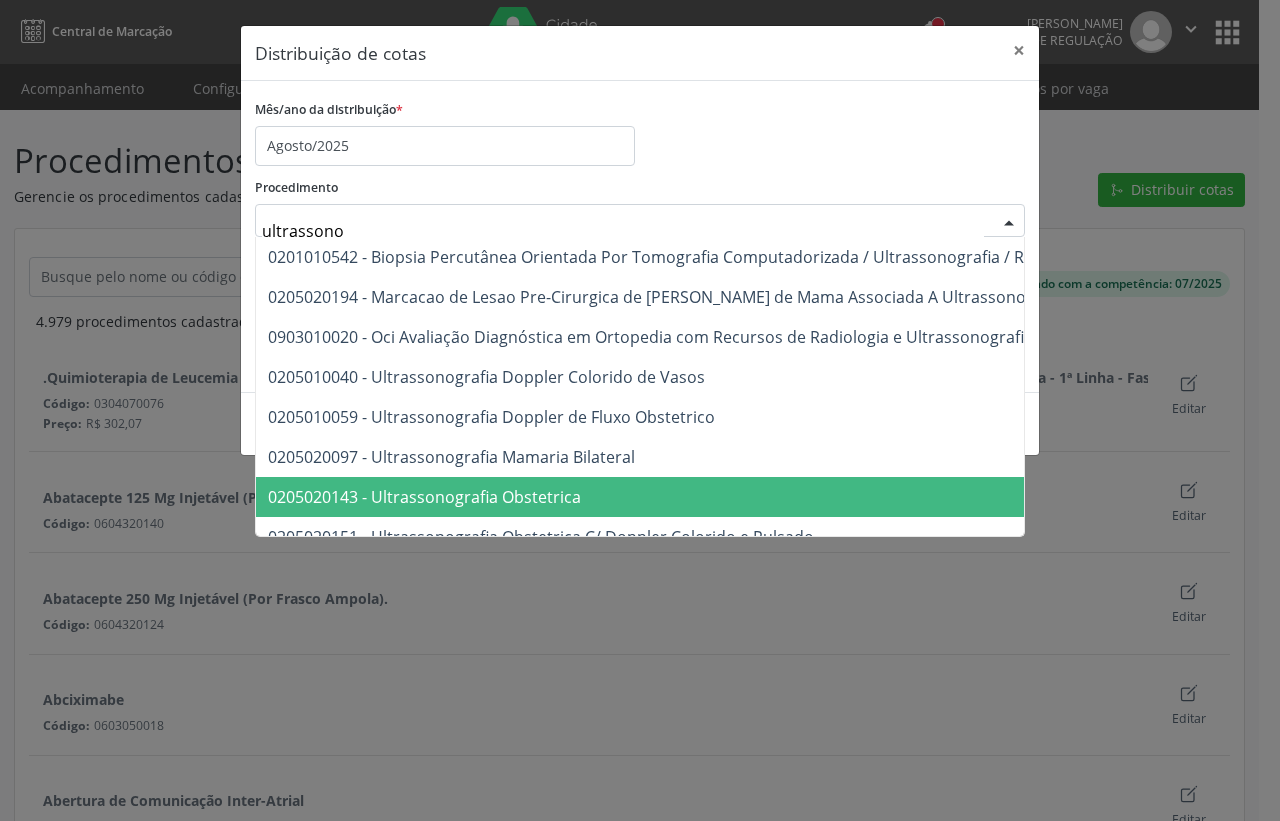 click on "0205020143 - Ultrassonografia Obstetrica" at bounding box center [759, 497] 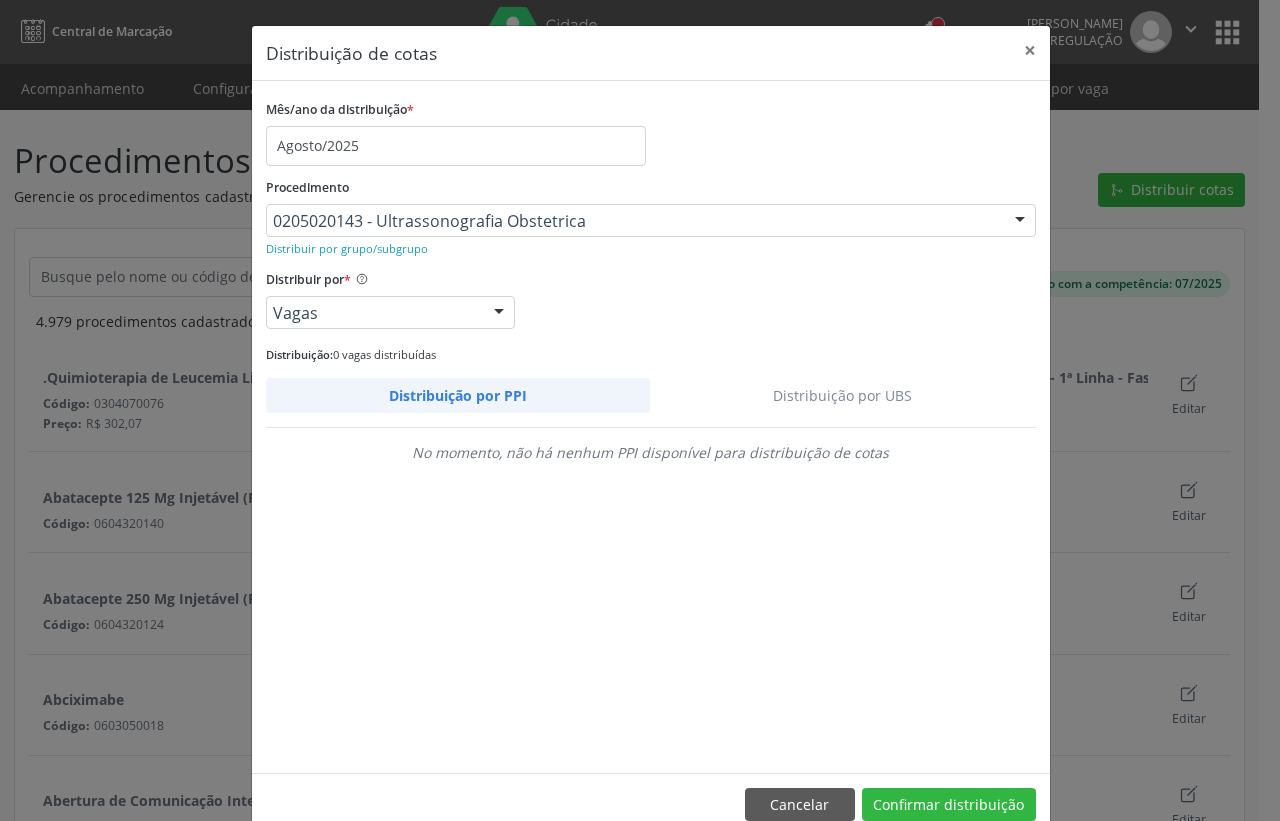 click on "Distribuição por UBS" at bounding box center [843, 395] 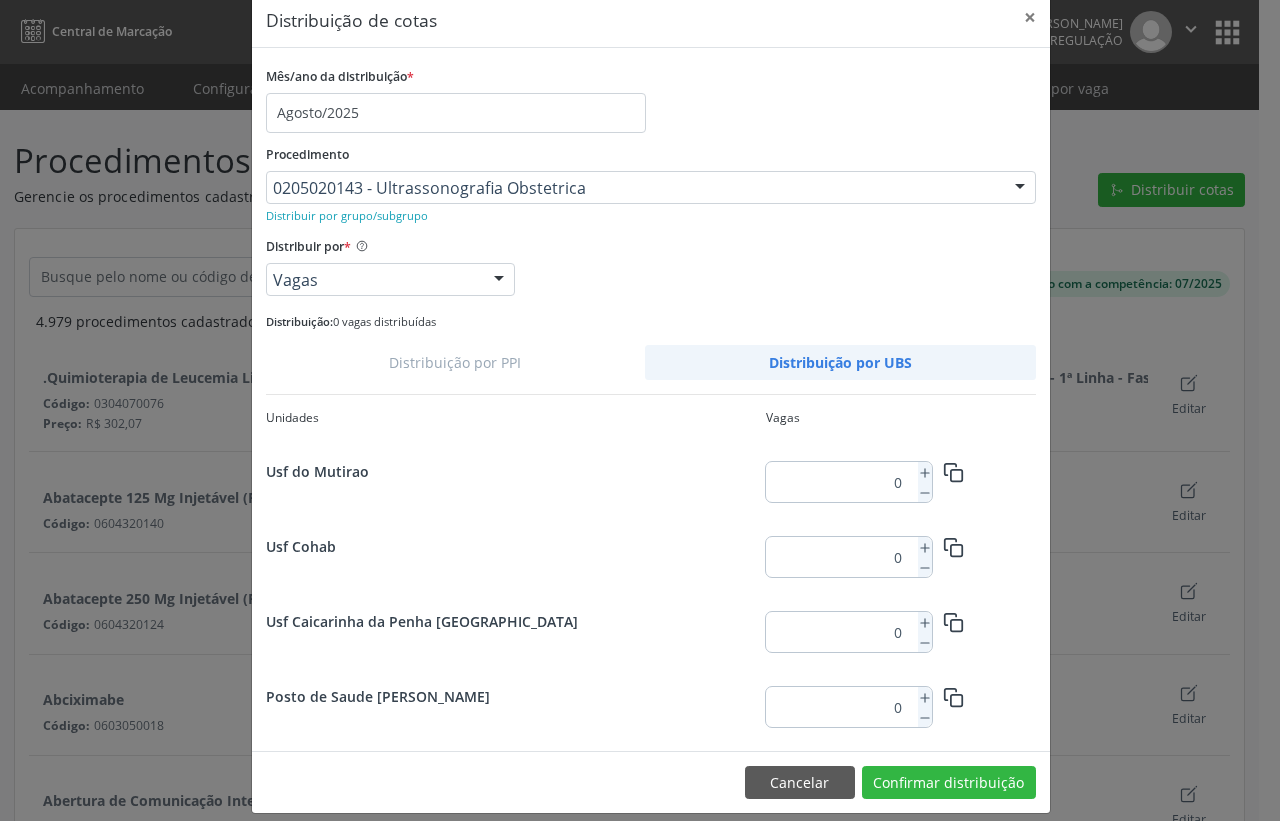 scroll, scrollTop: 52, scrollLeft: 0, axis: vertical 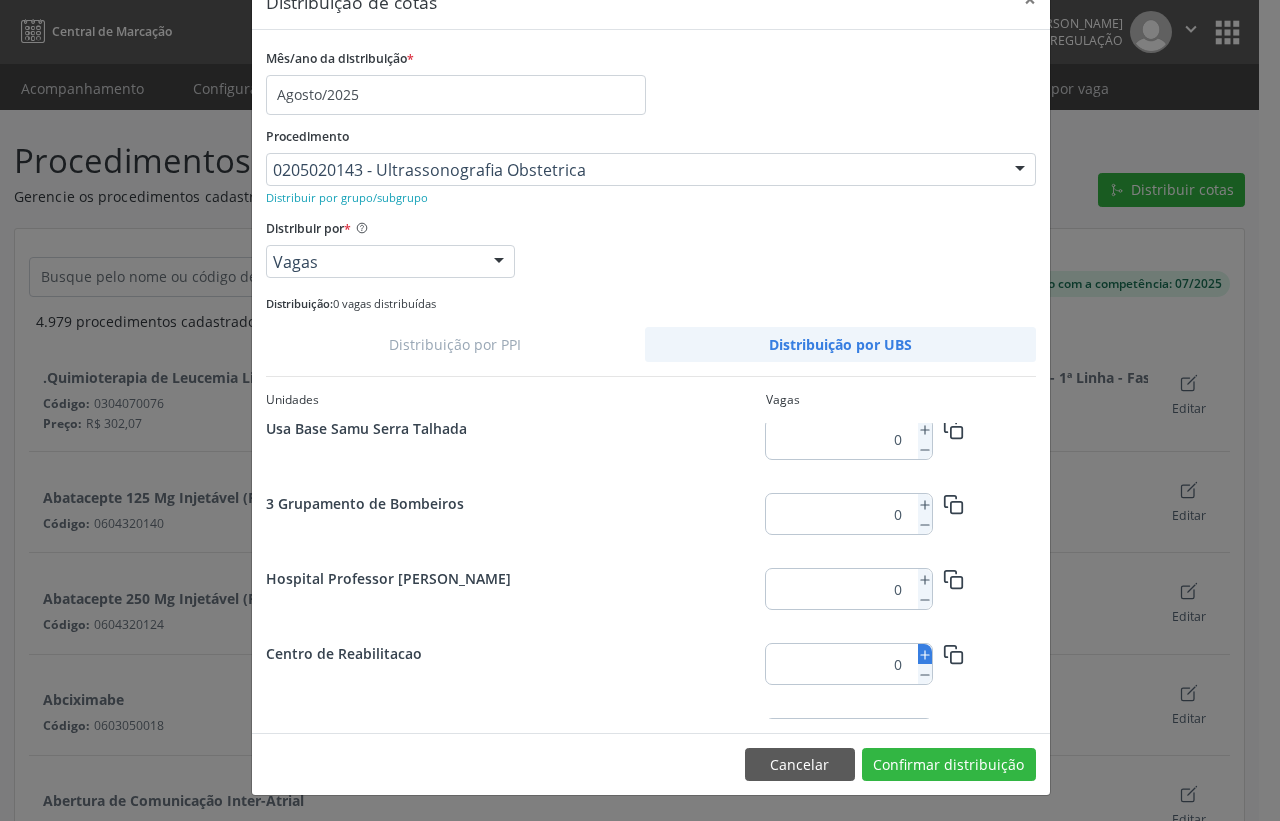 click 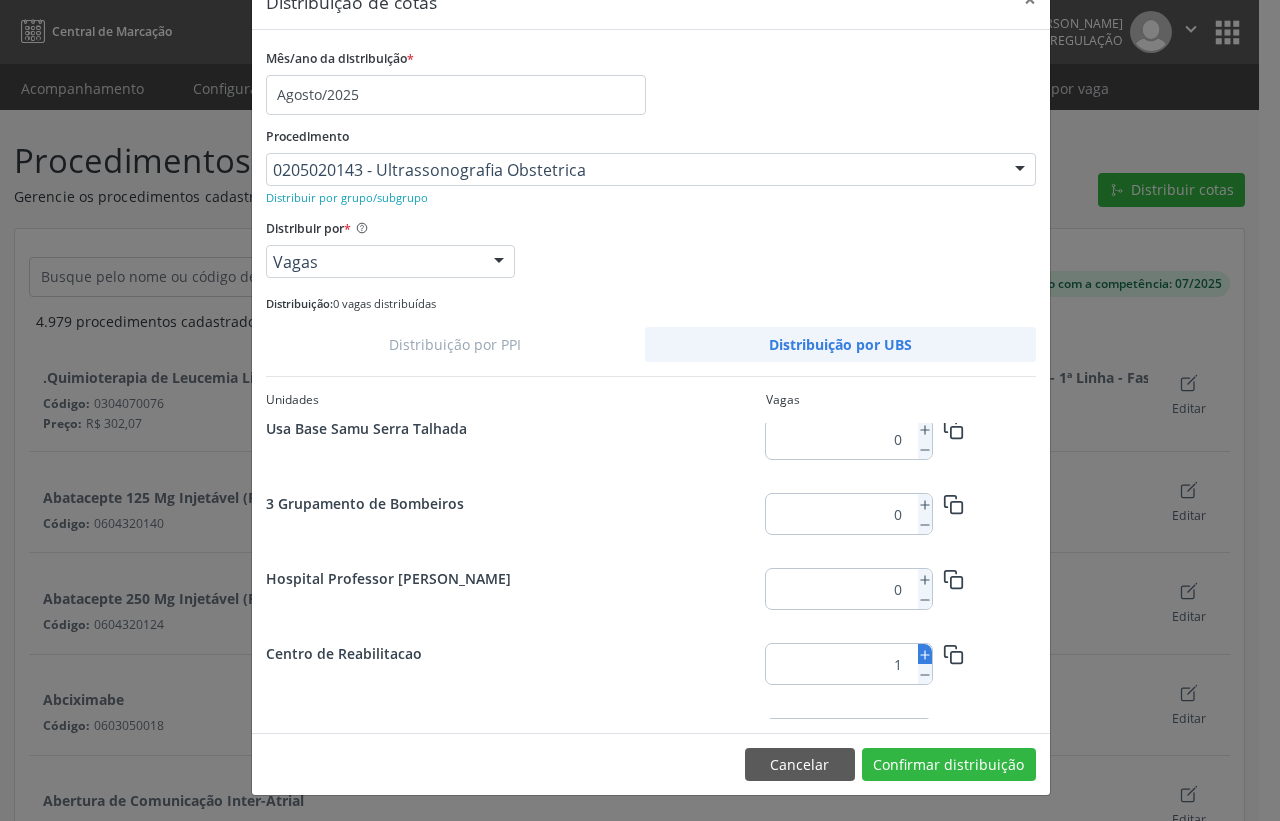click 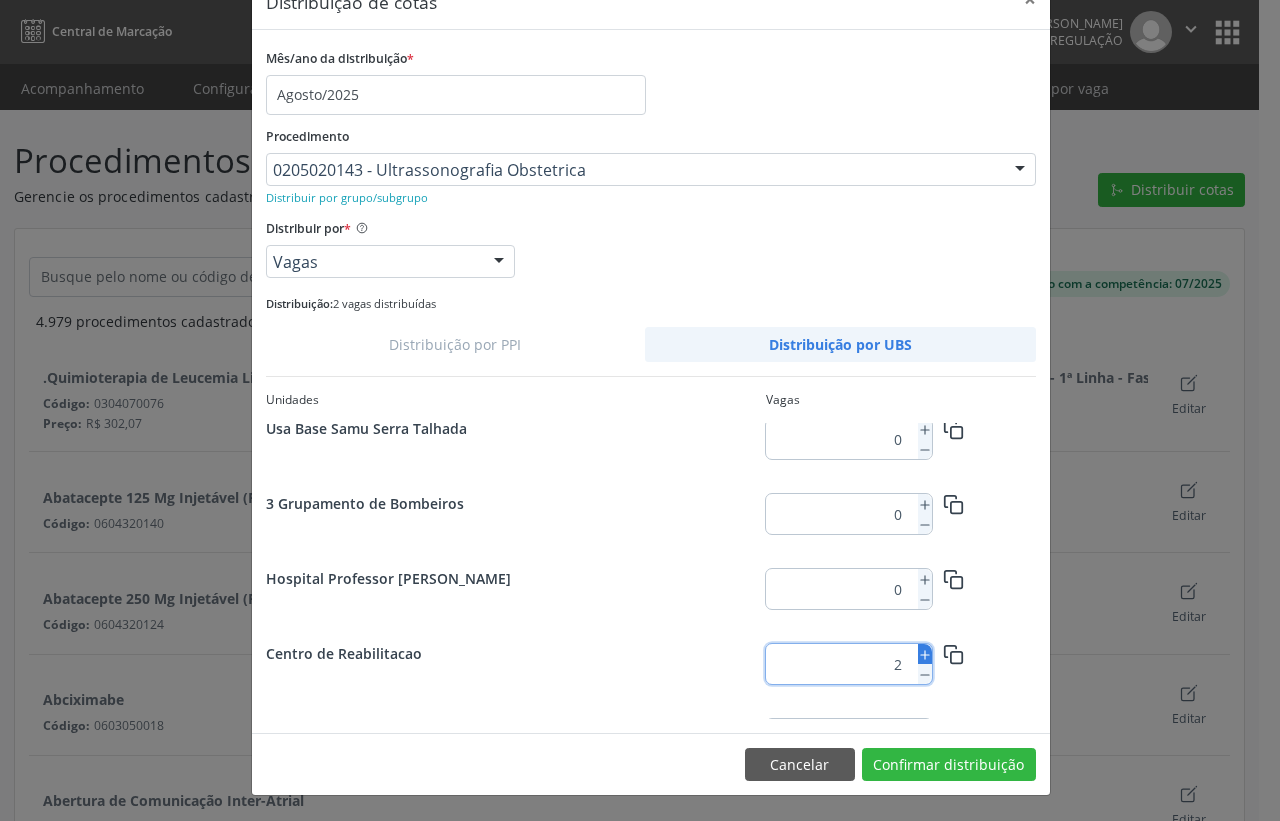 click 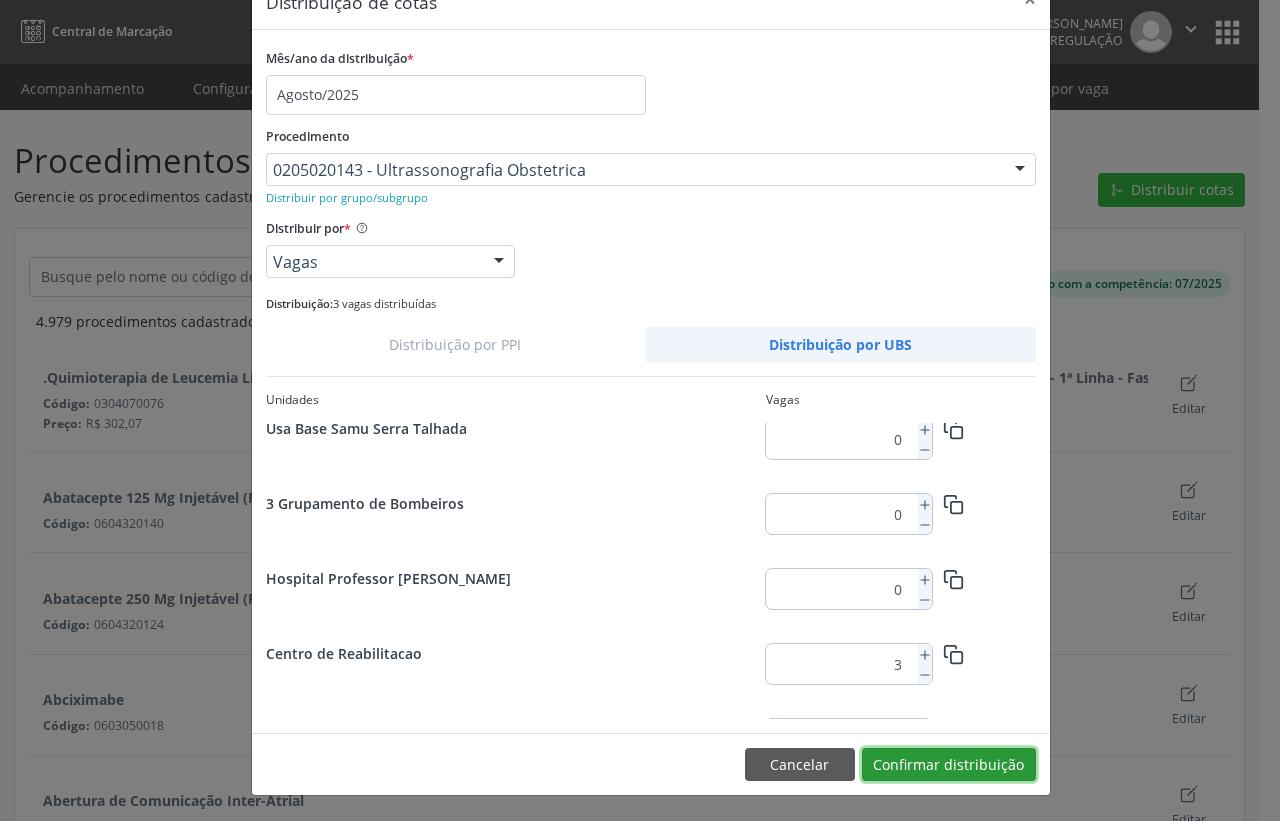 click on "Confirmar distribuição" at bounding box center [949, 765] 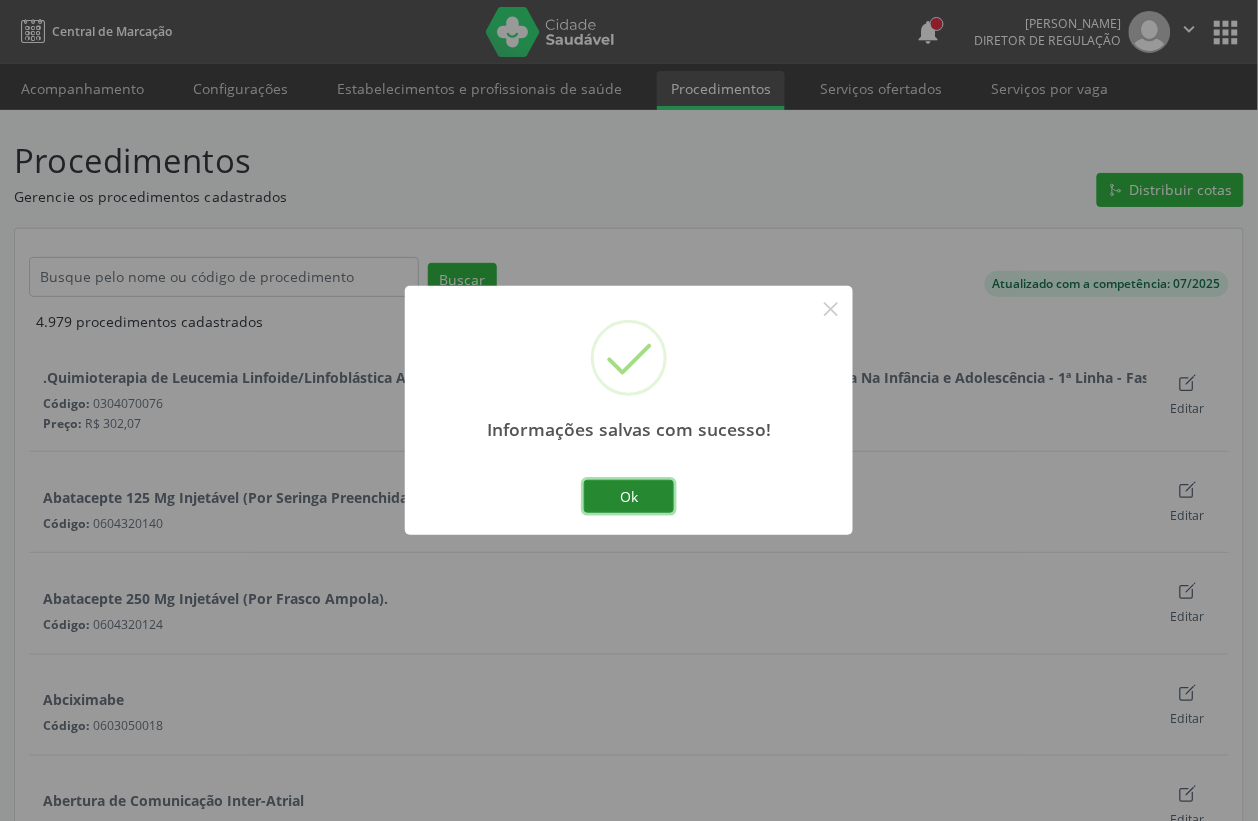 click on "Ok" at bounding box center [629, 497] 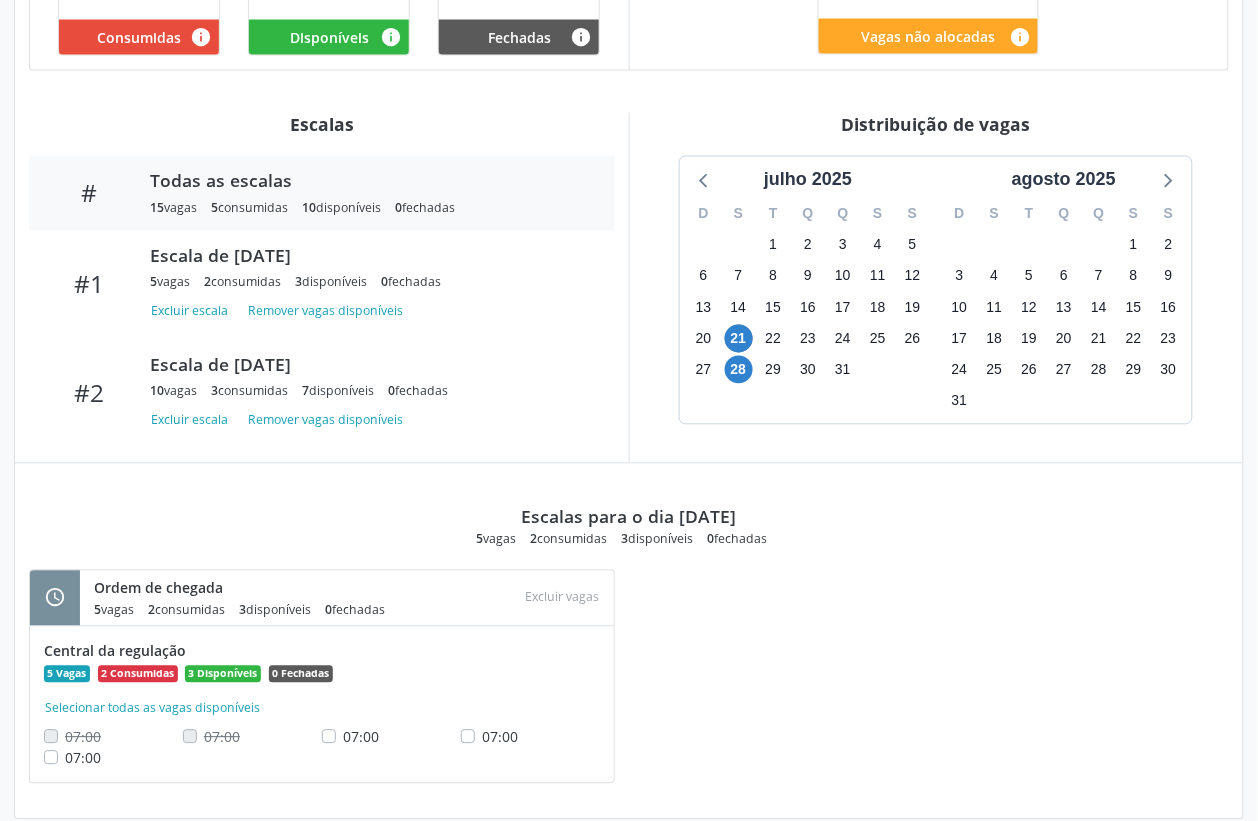 scroll, scrollTop: 707, scrollLeft: 0, axis: vertical 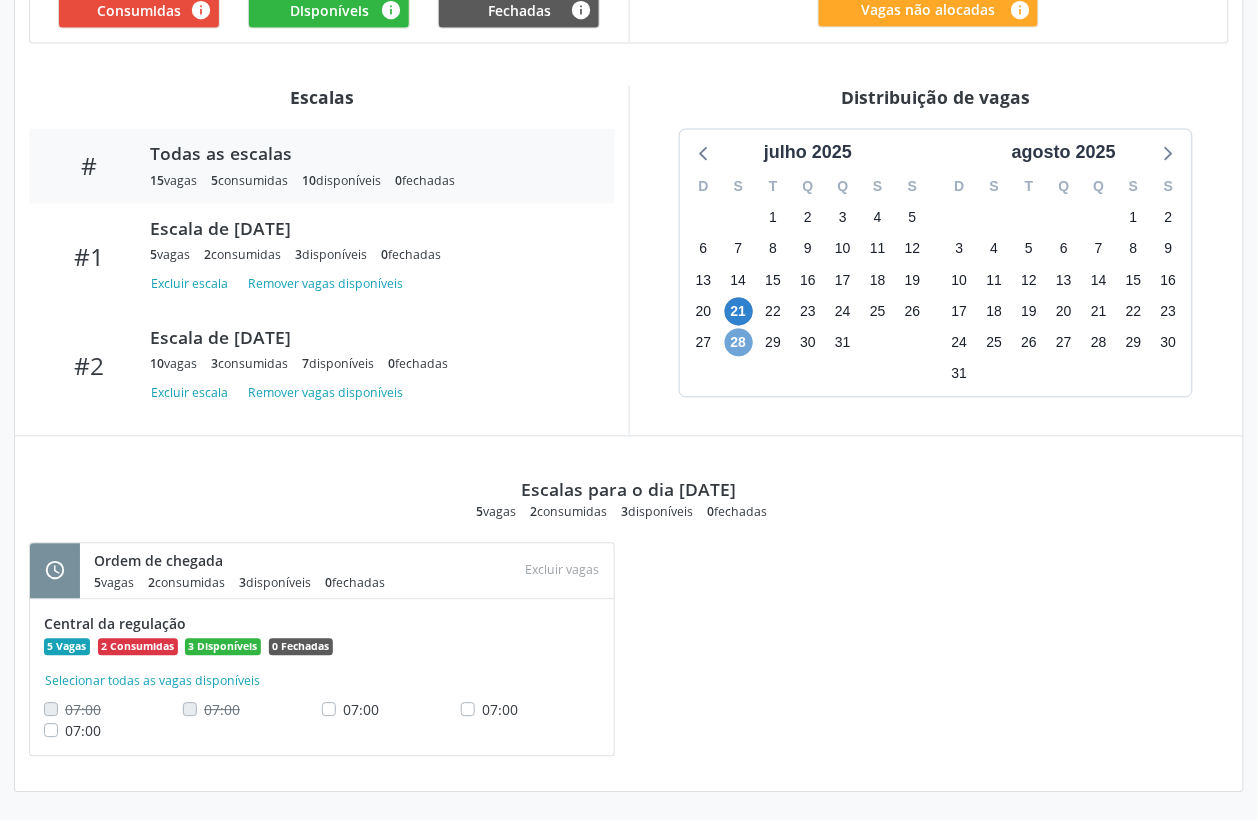 click on "28" at bounding box center (739, 343) 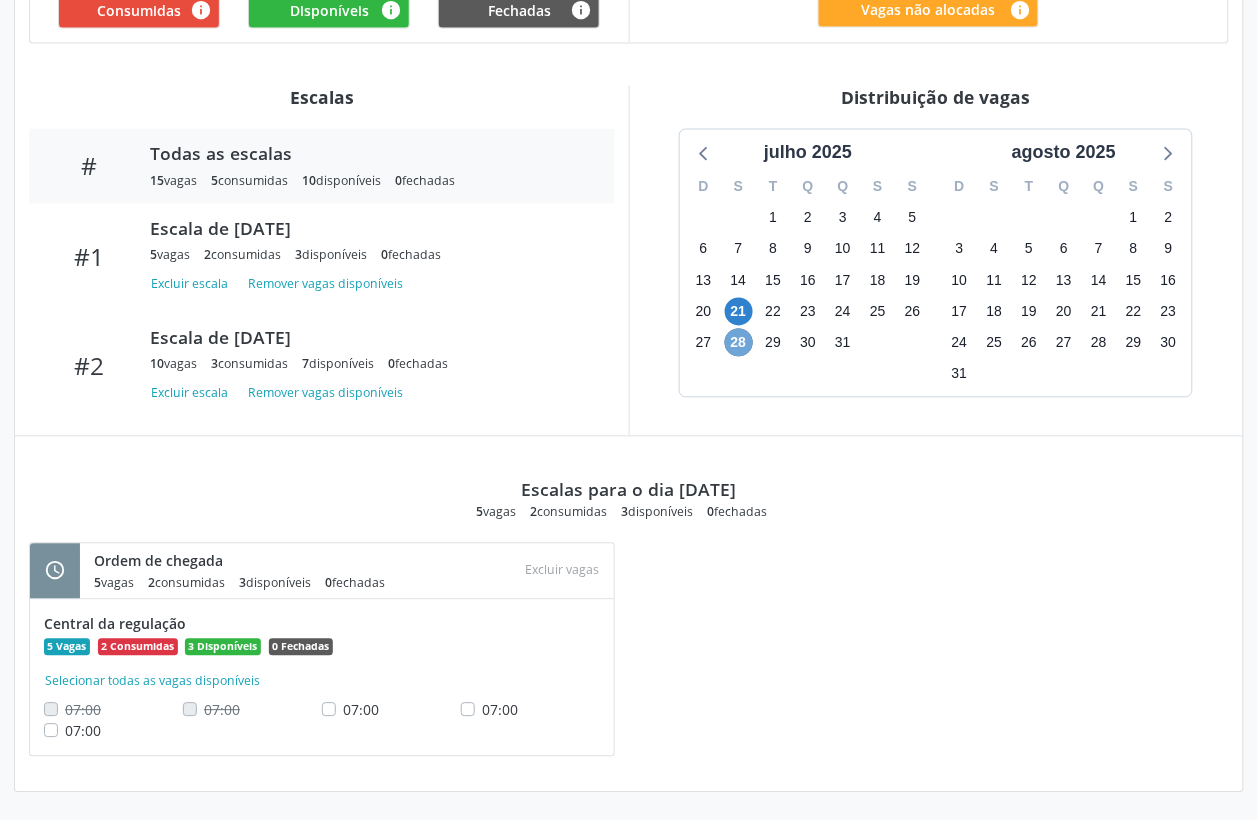 click on "28" at bounding box center (739, 343) 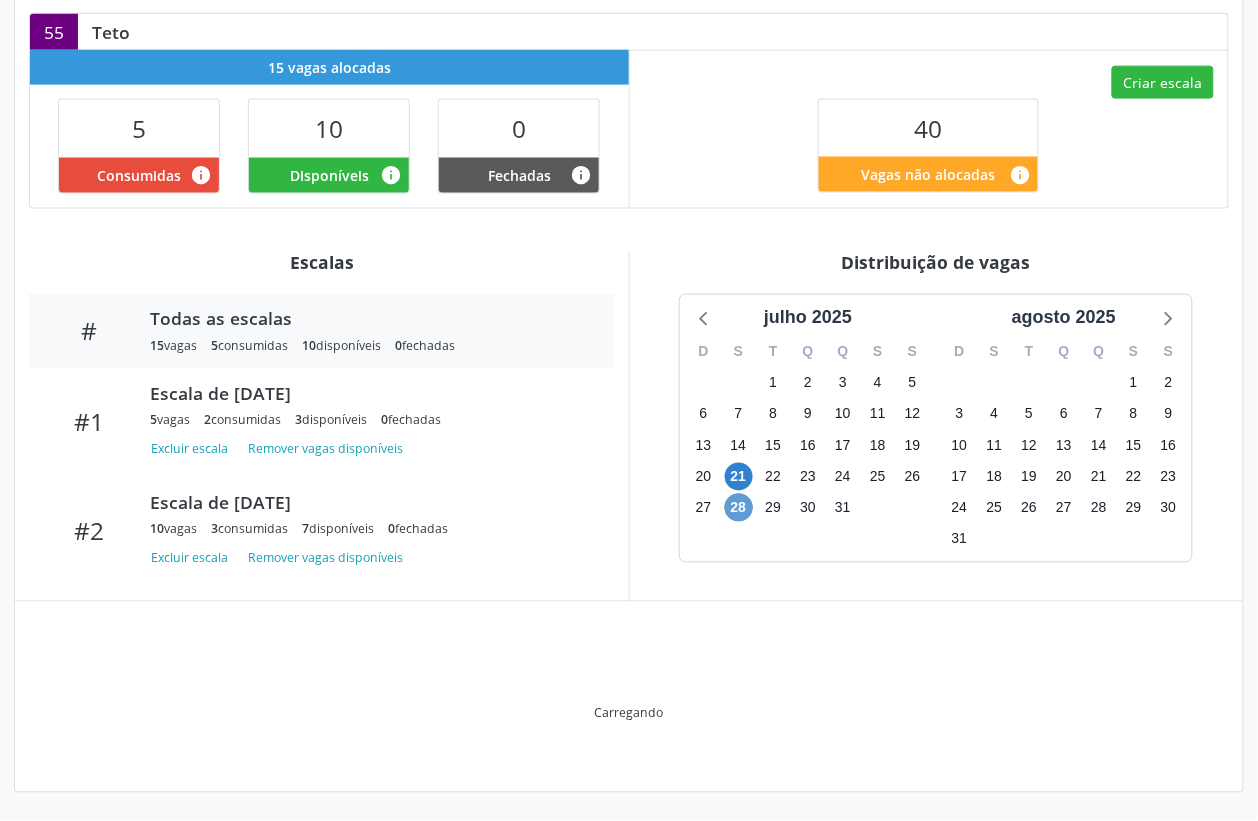 click on "S" at bounding box center (738, 352) 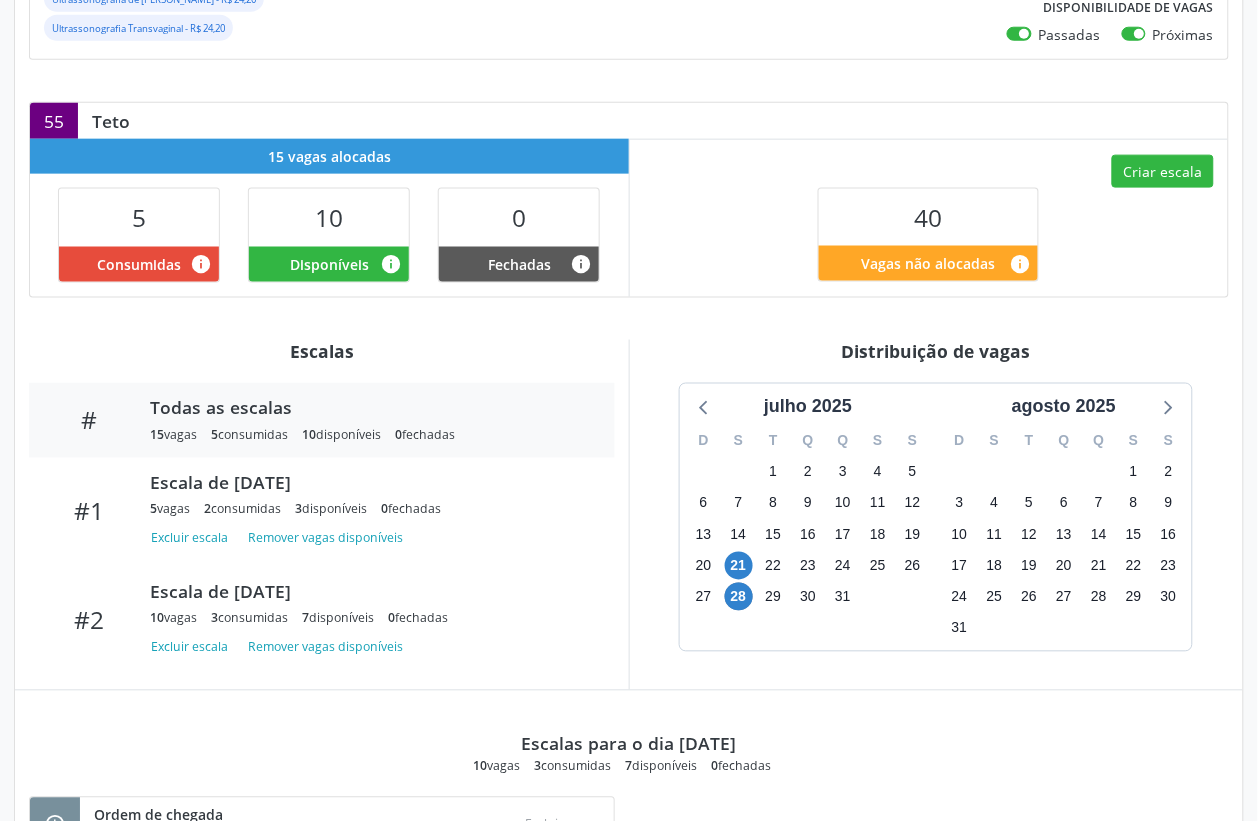 scroll, scrollTop: 0, scrollLeft: 0, axis: both 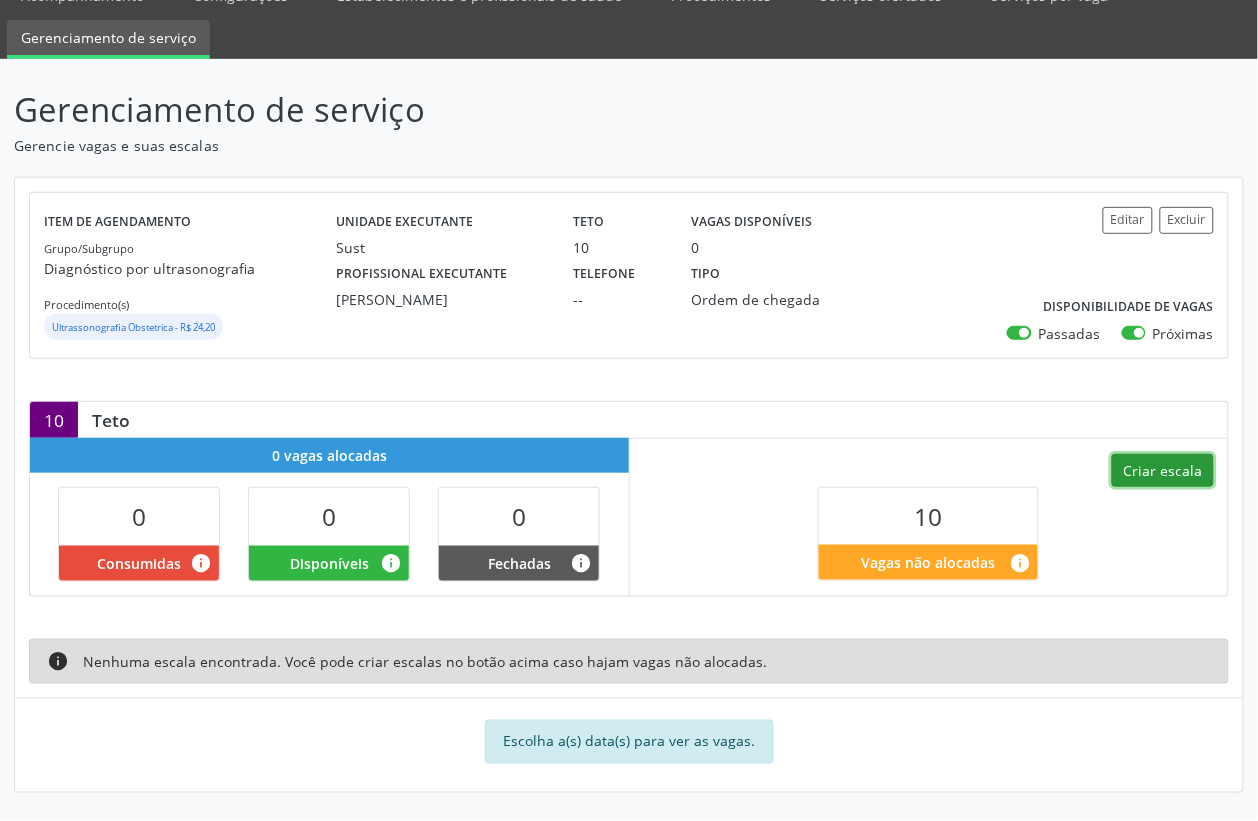 click on "Criar escala" at bounding box center [1163, 471] 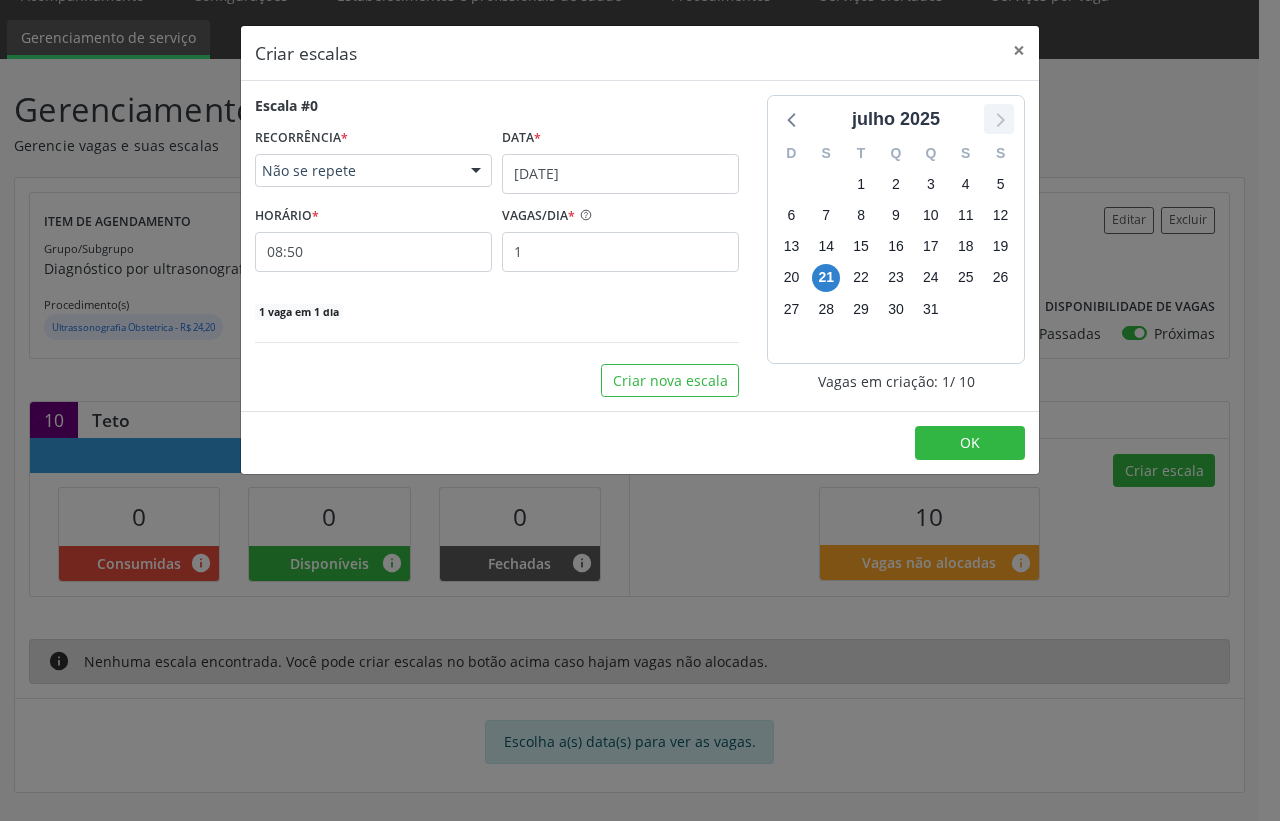 click 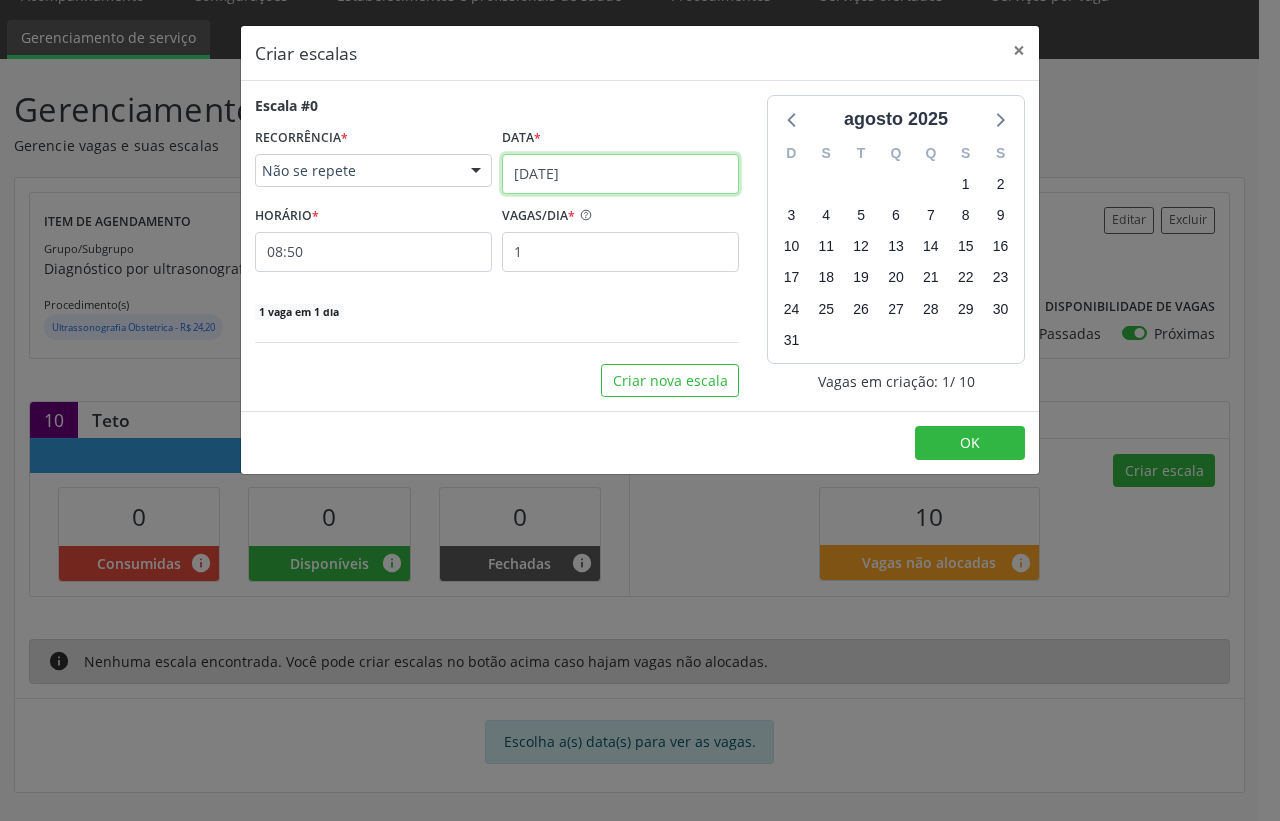 click on "[DATE]" at bounding box center [620, 174] 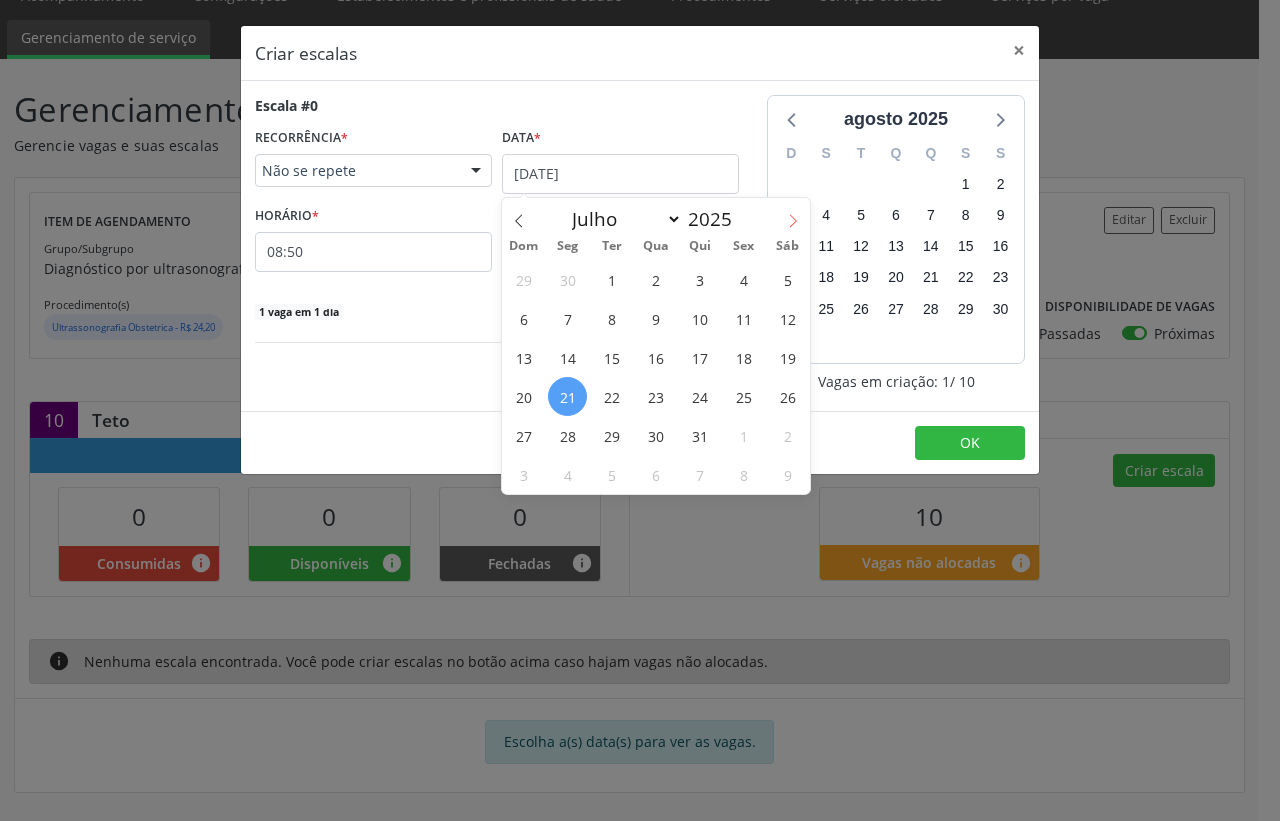 click 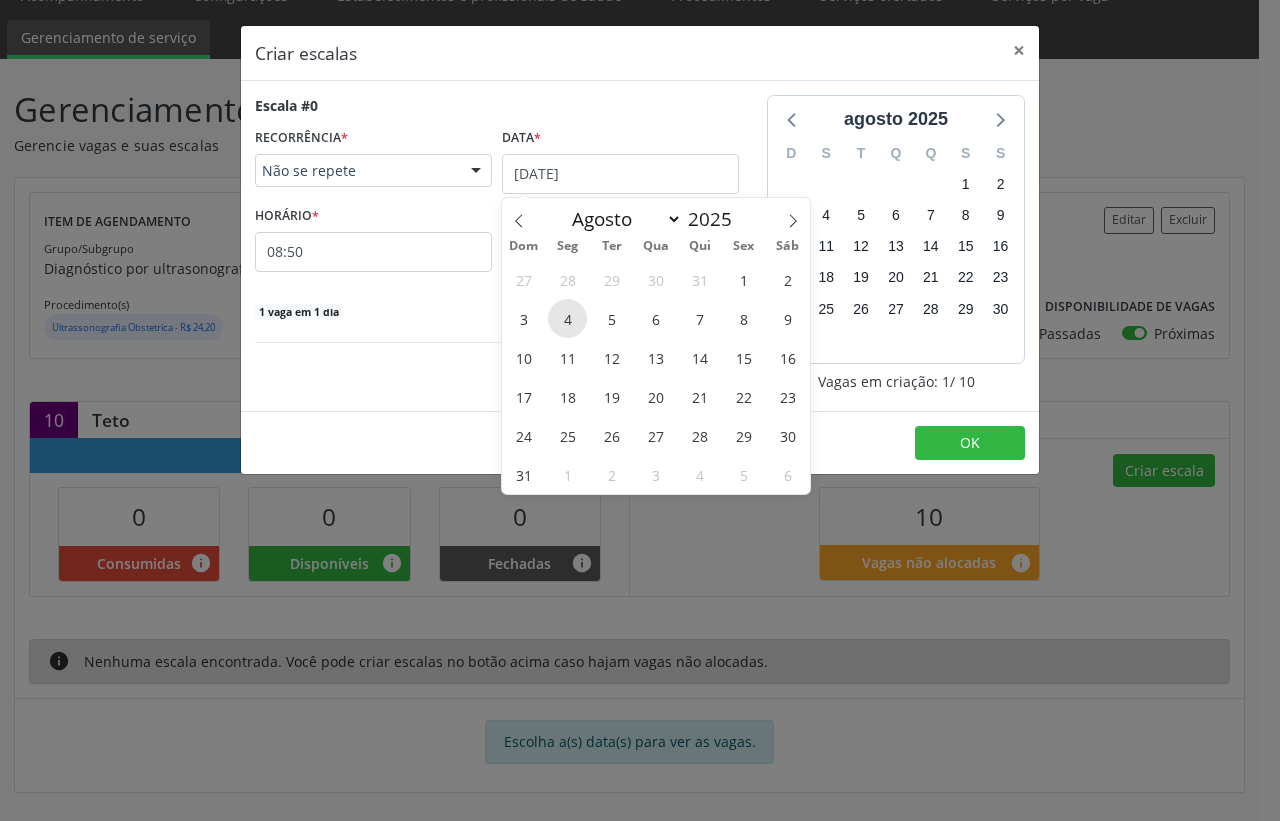 click on "4" at bounding box center [567, 318] 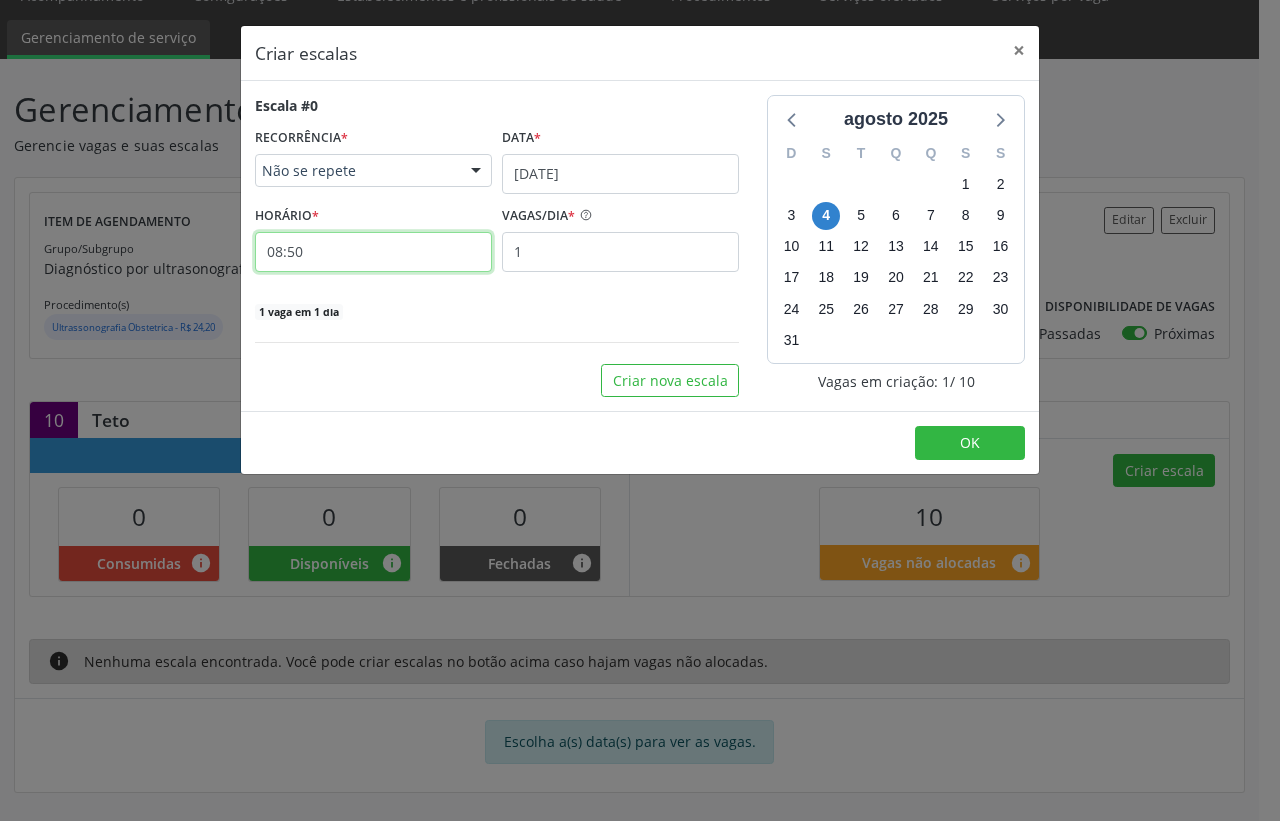 click on "08:50" at bounding box center (373, 252) 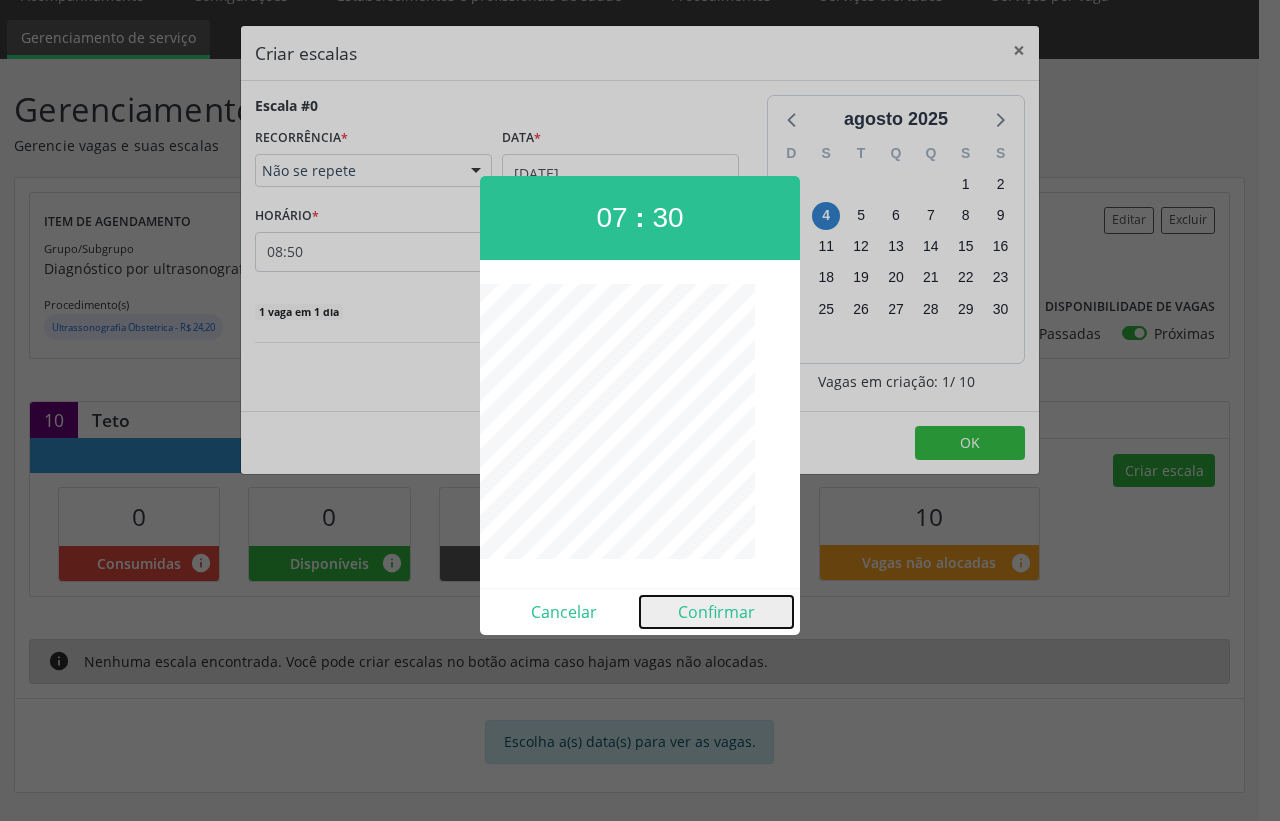 click on "Confirmar" at bounding box center (716, 612) 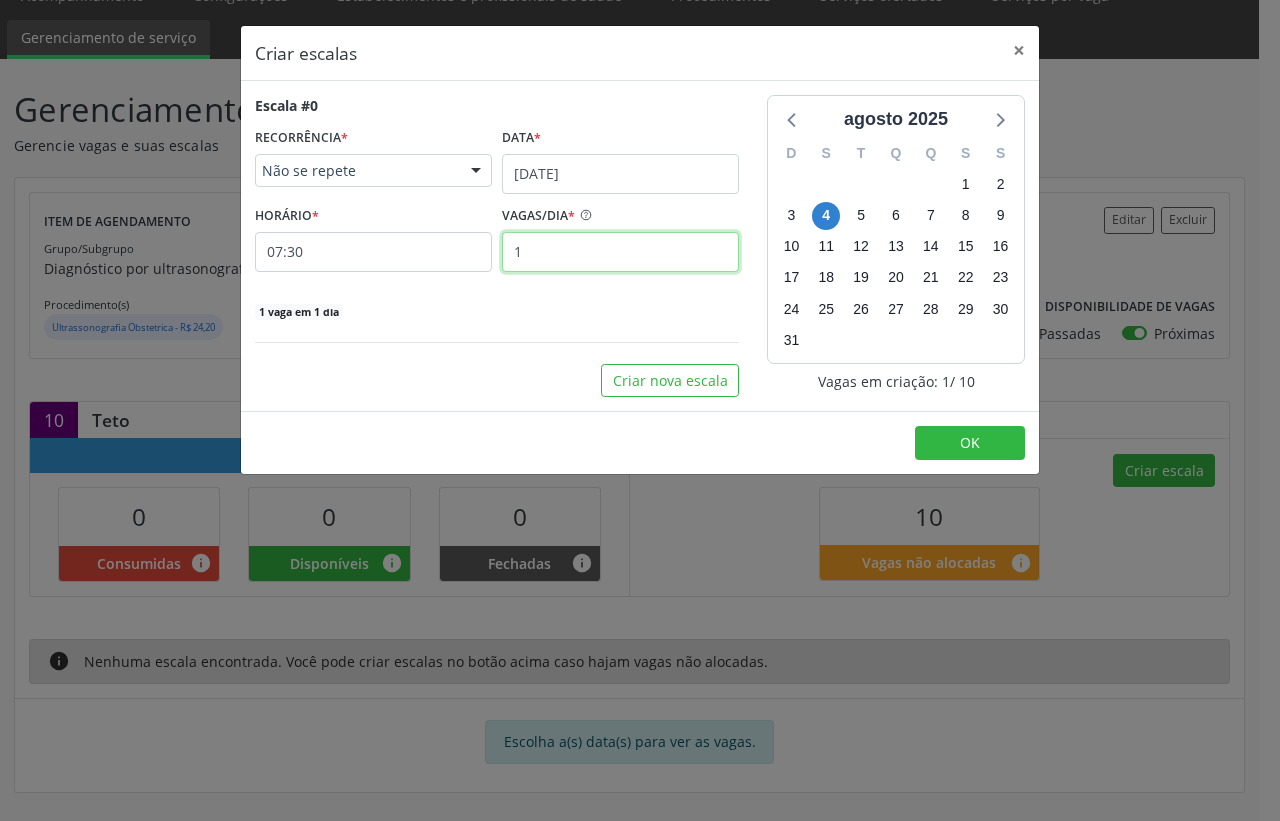 click on "1" at bounding box center (620, 252) 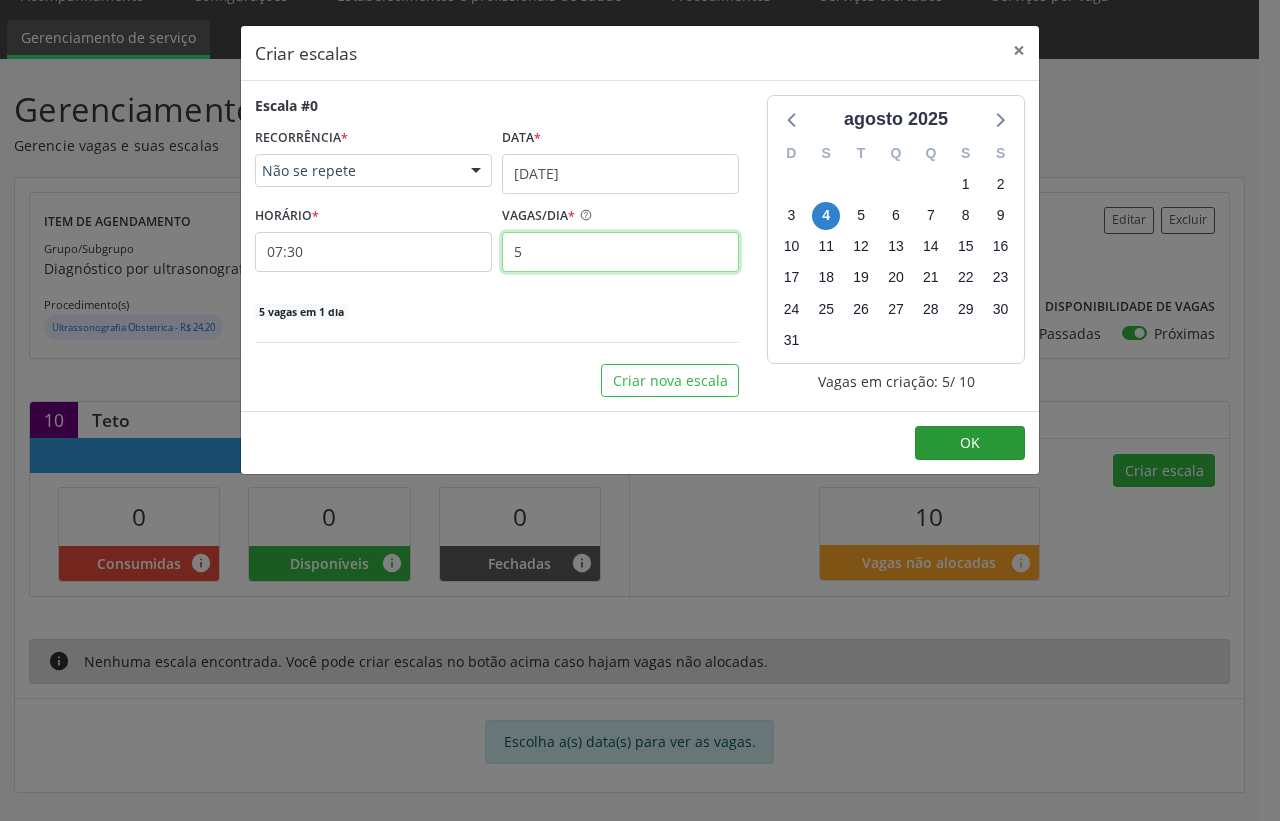type on "5" 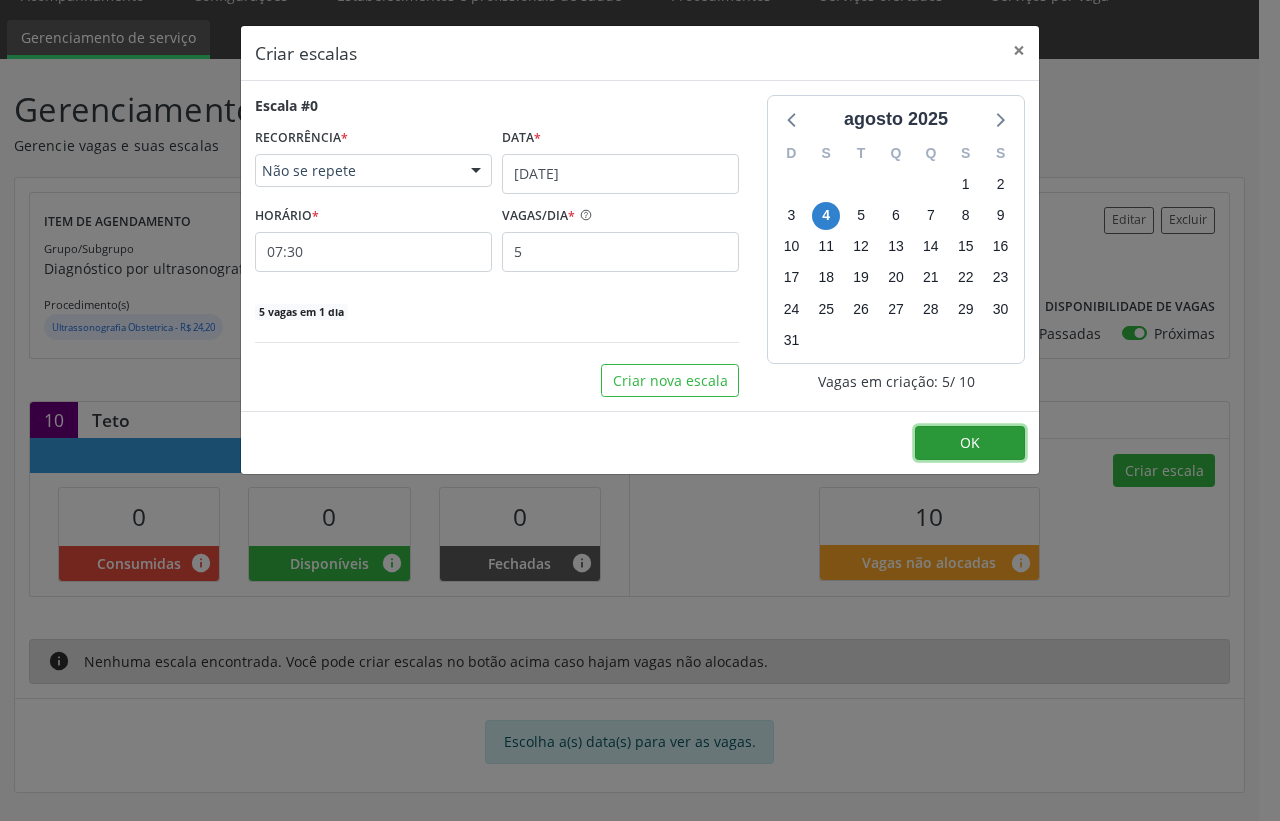 click on "OK" at bounding box center [970, 443] 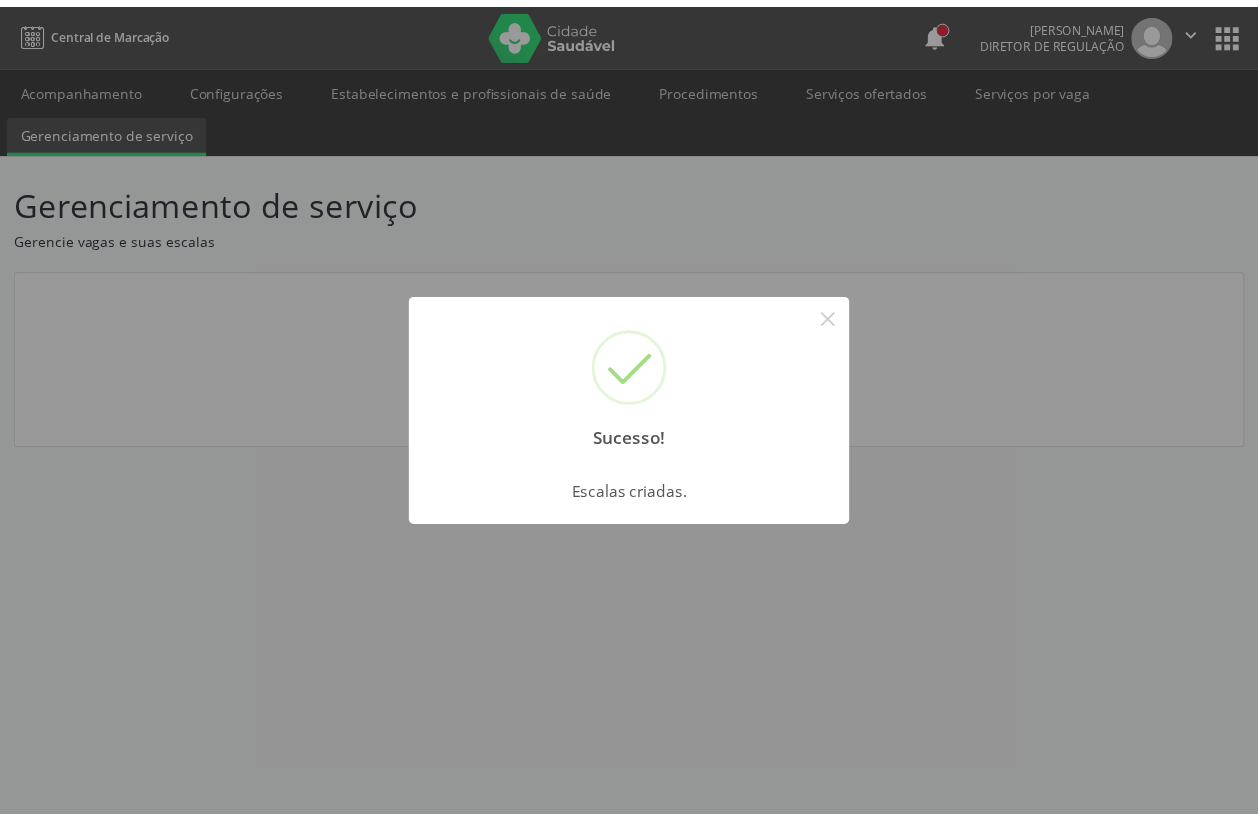 scroll, scrollTop: 0, scrollLeft: 0, axis: both 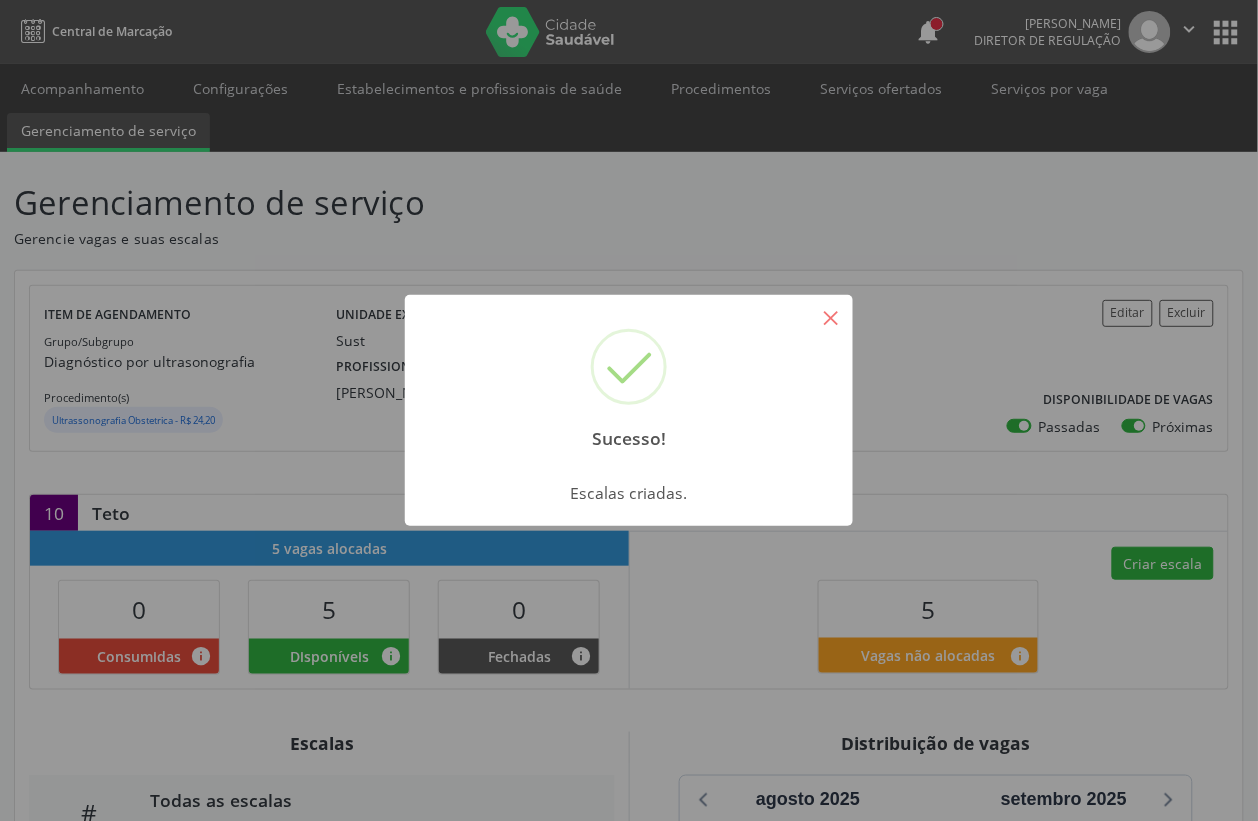 click on "×" at bounding box center [831, 317] 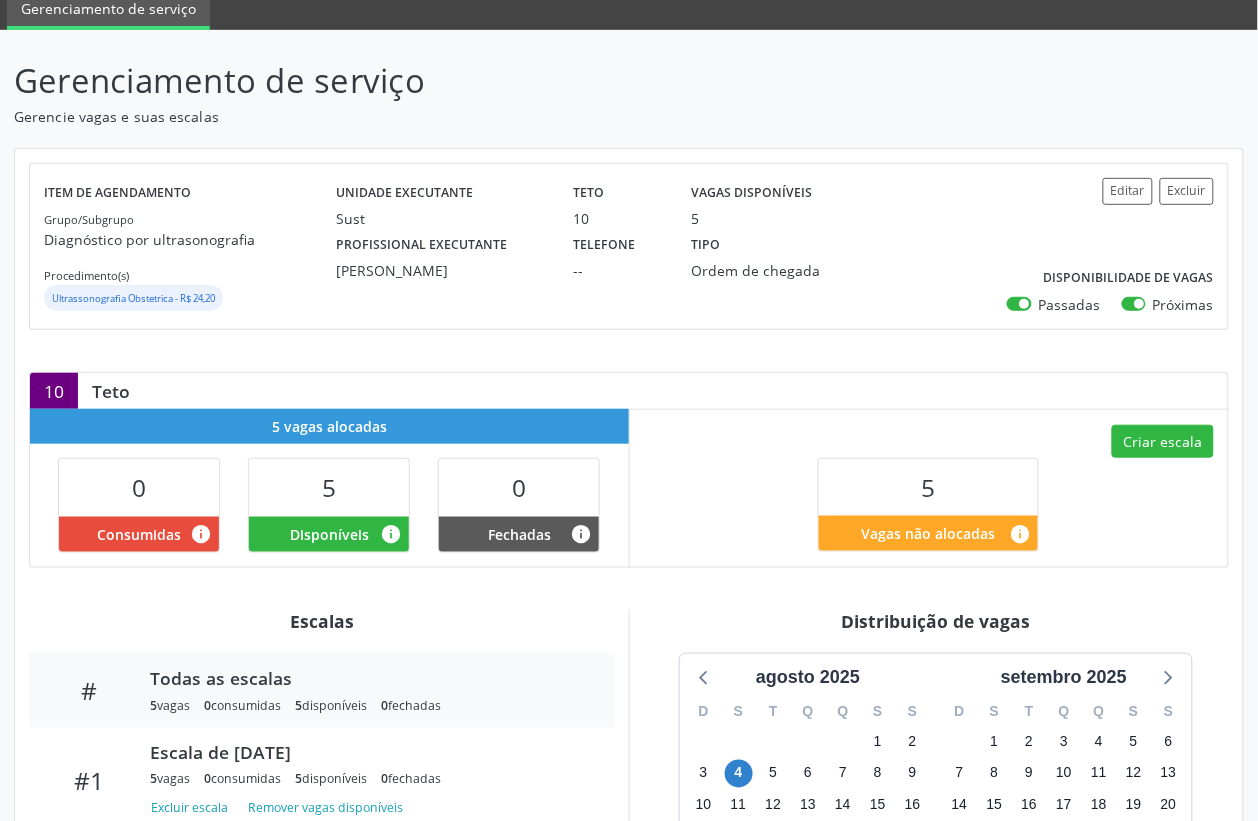 scroll, scrollTop: 106, scrollLeft: 0, axis: vertical 